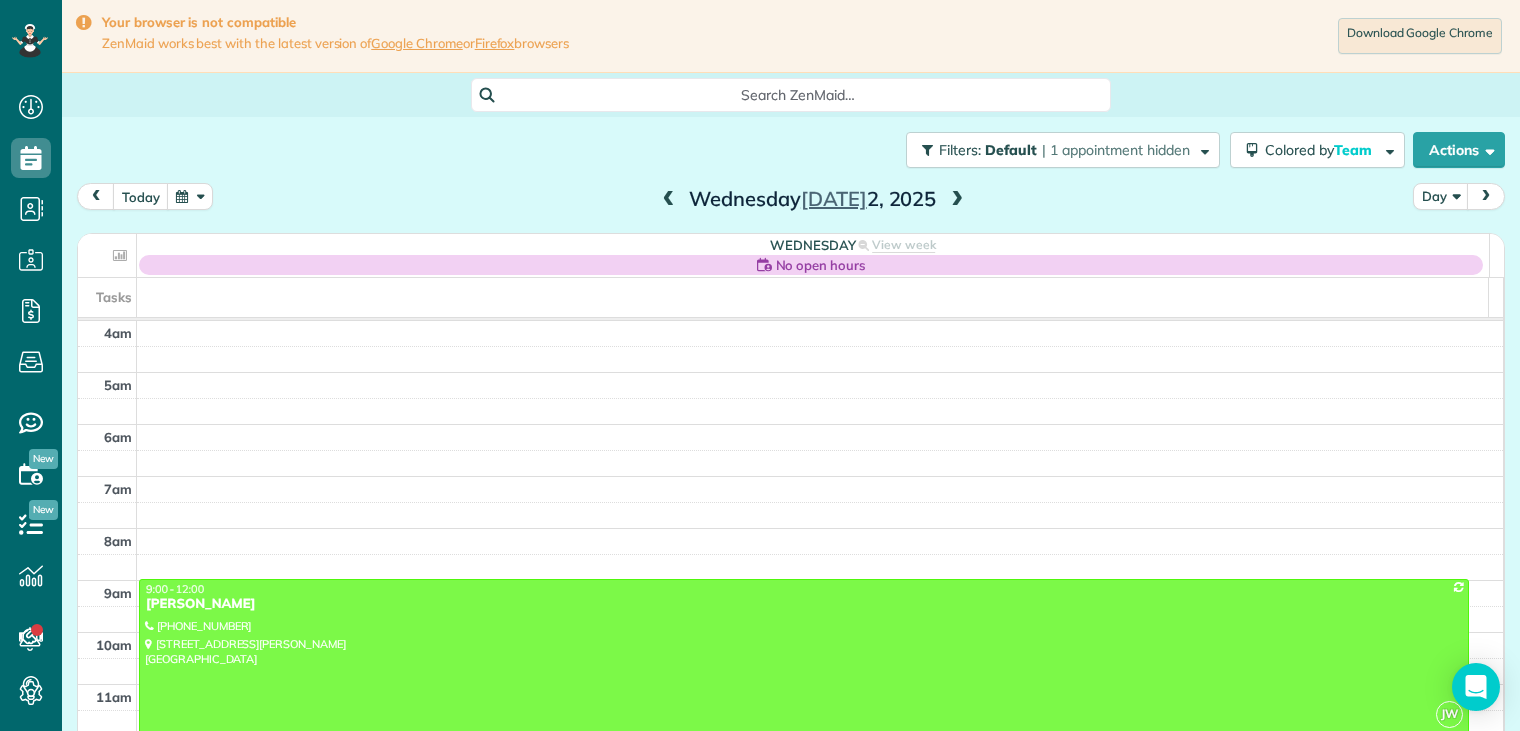 scroll, scrollTop: 0, scrollLeft: 0, axis: both 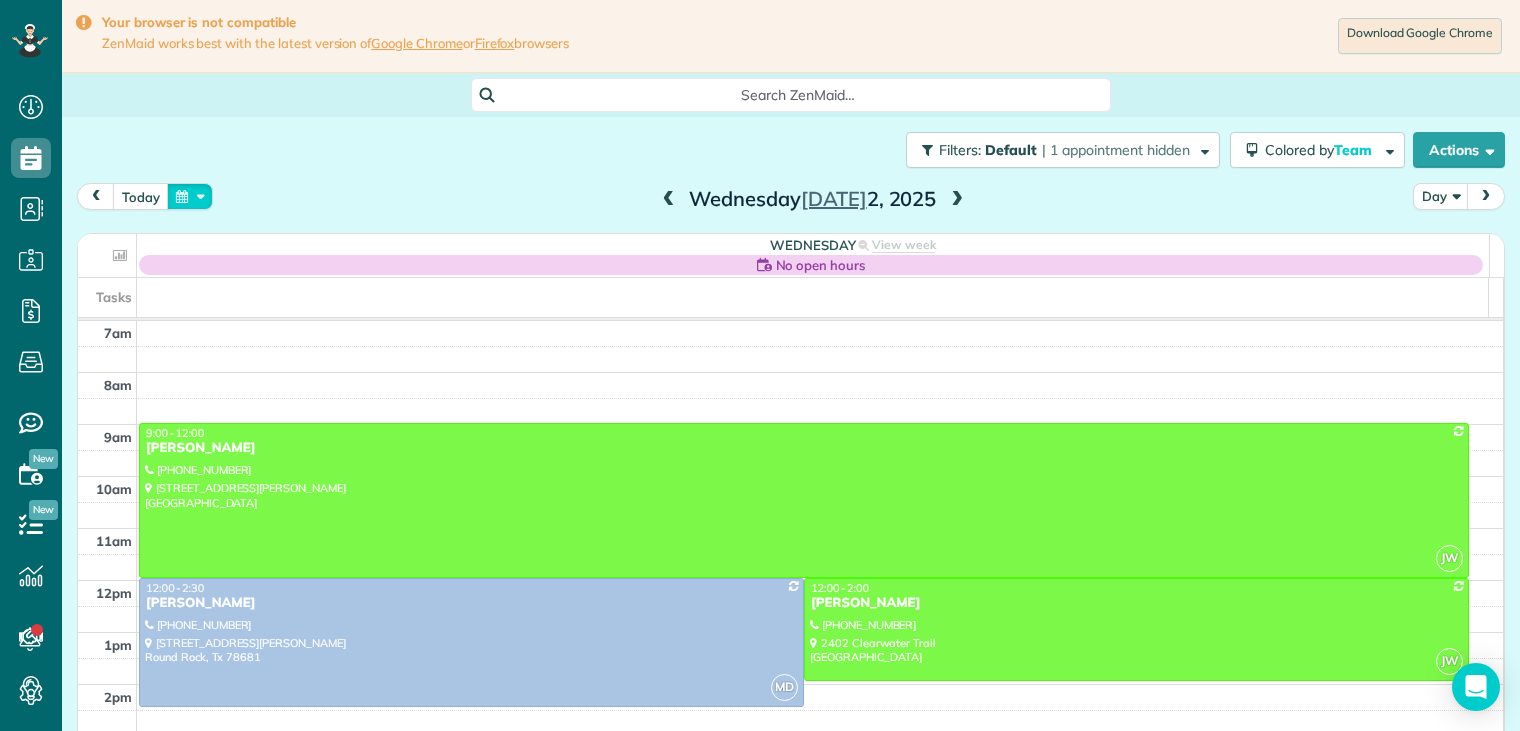 click at bounding box center [190, 196] 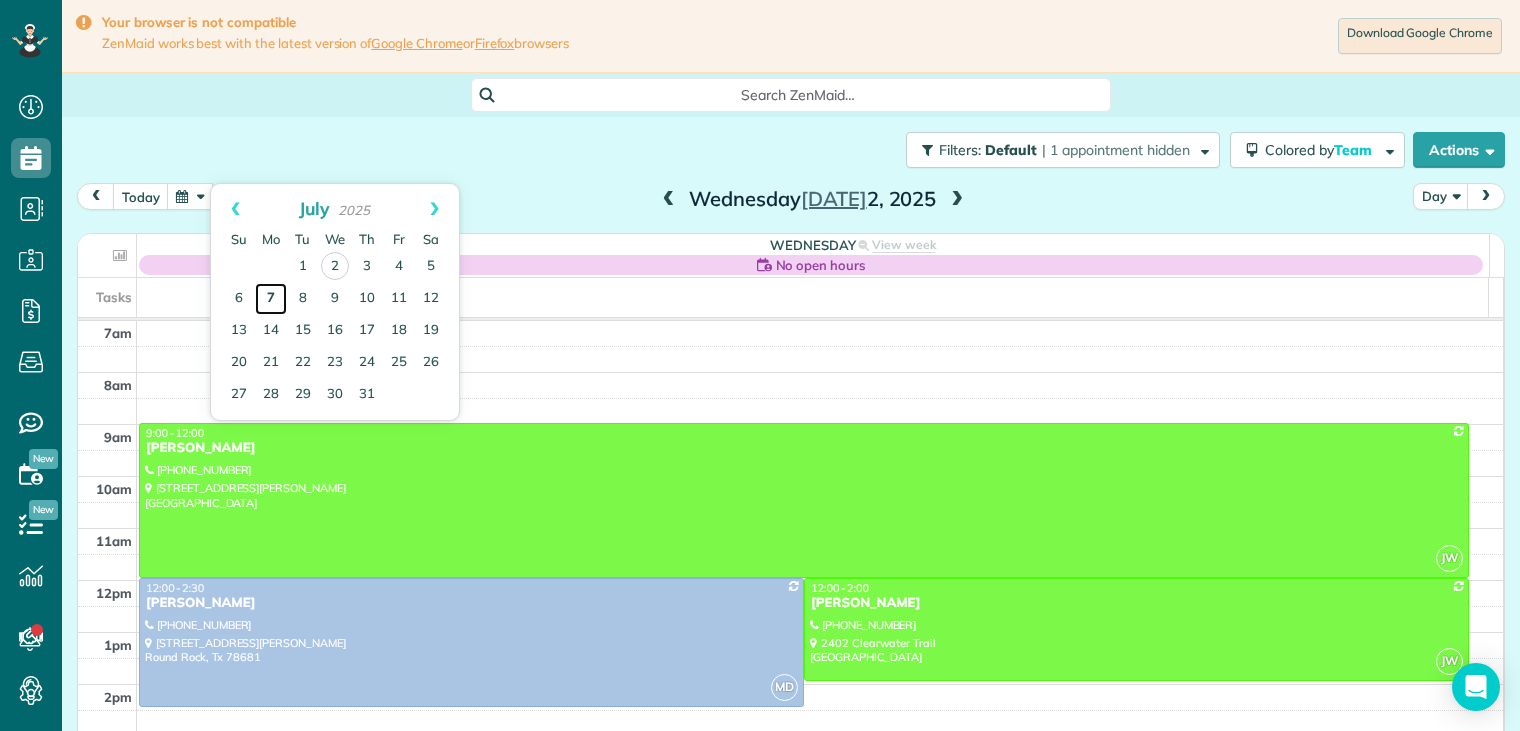 click on "7" at bounding box center [271, 299] 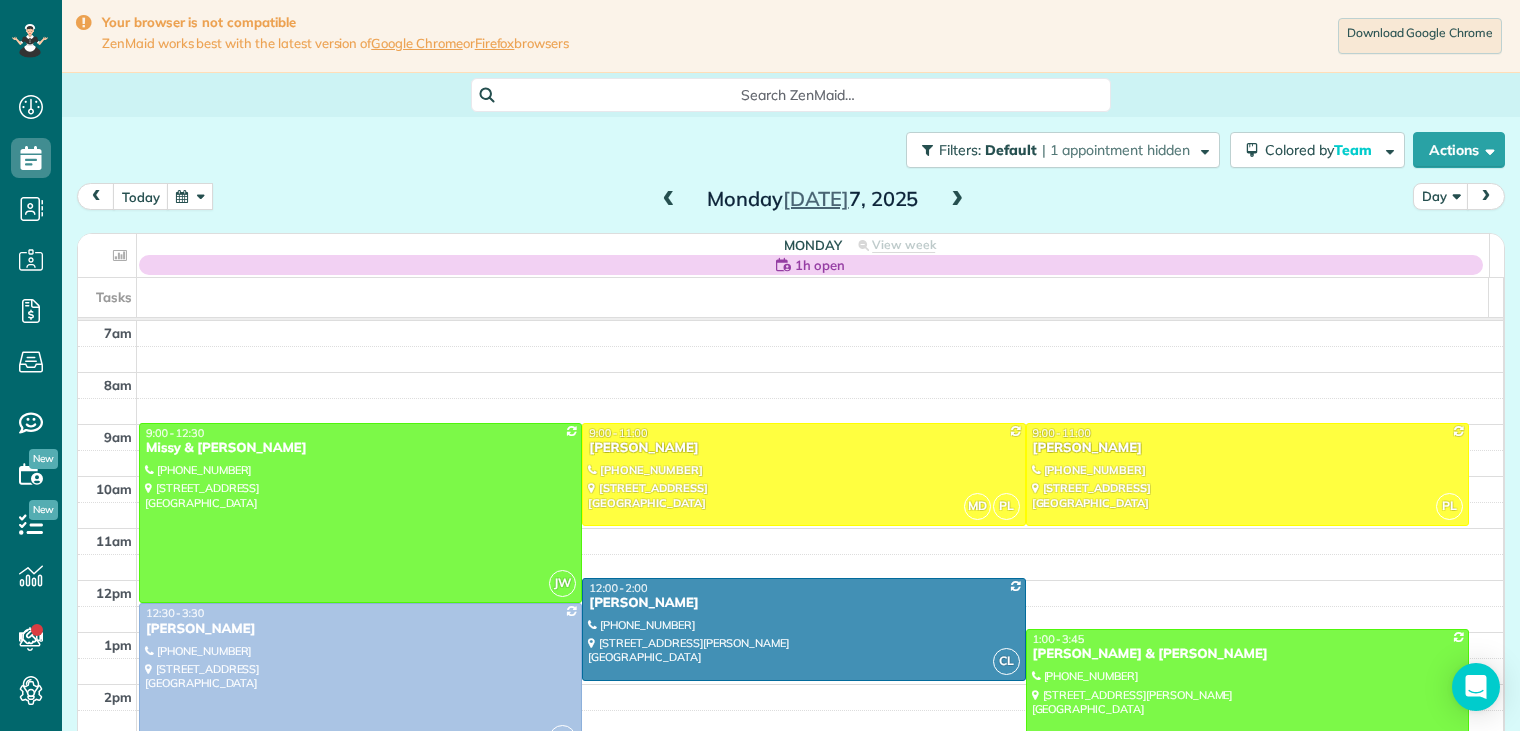 click at bounding box center [957, 200] 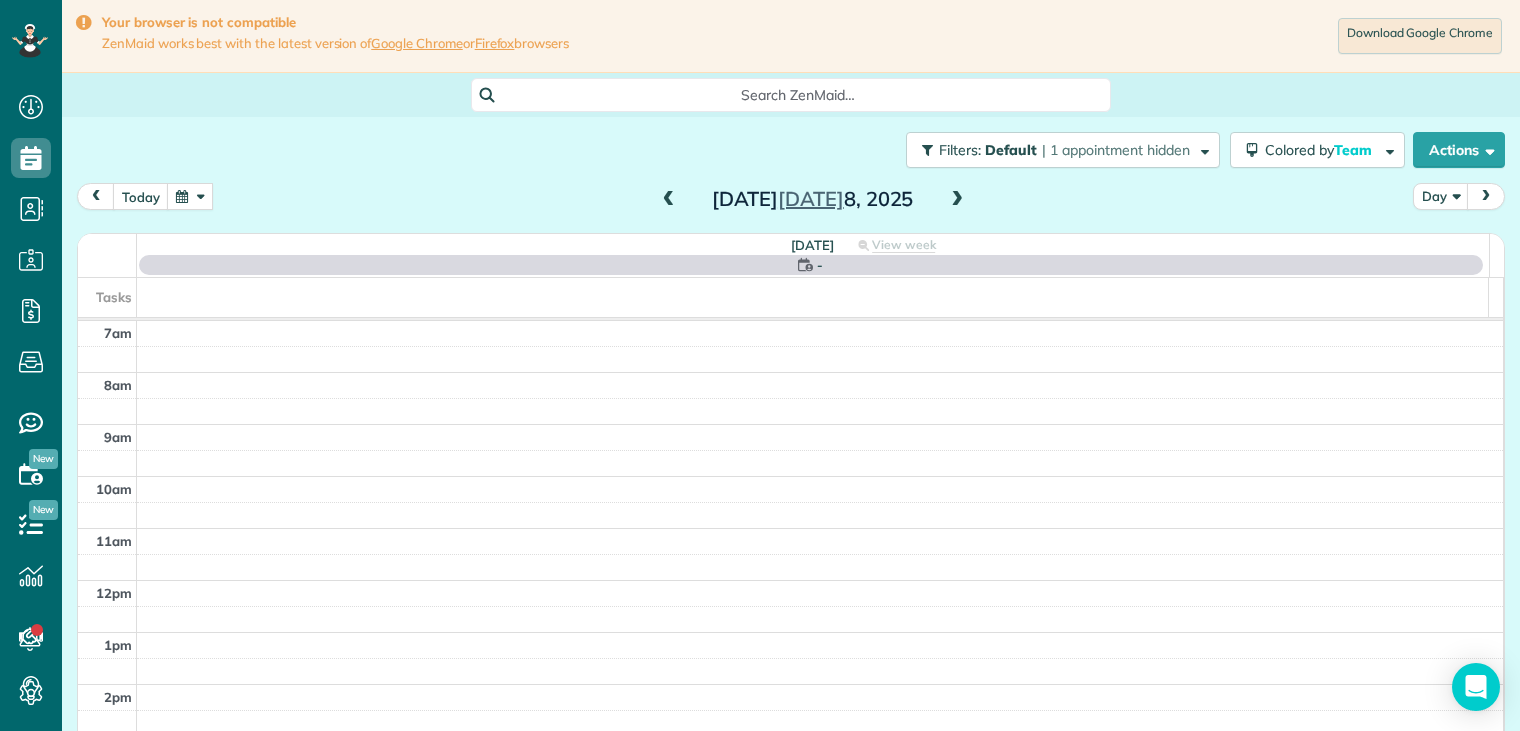 click at bounding box center [957, 200] 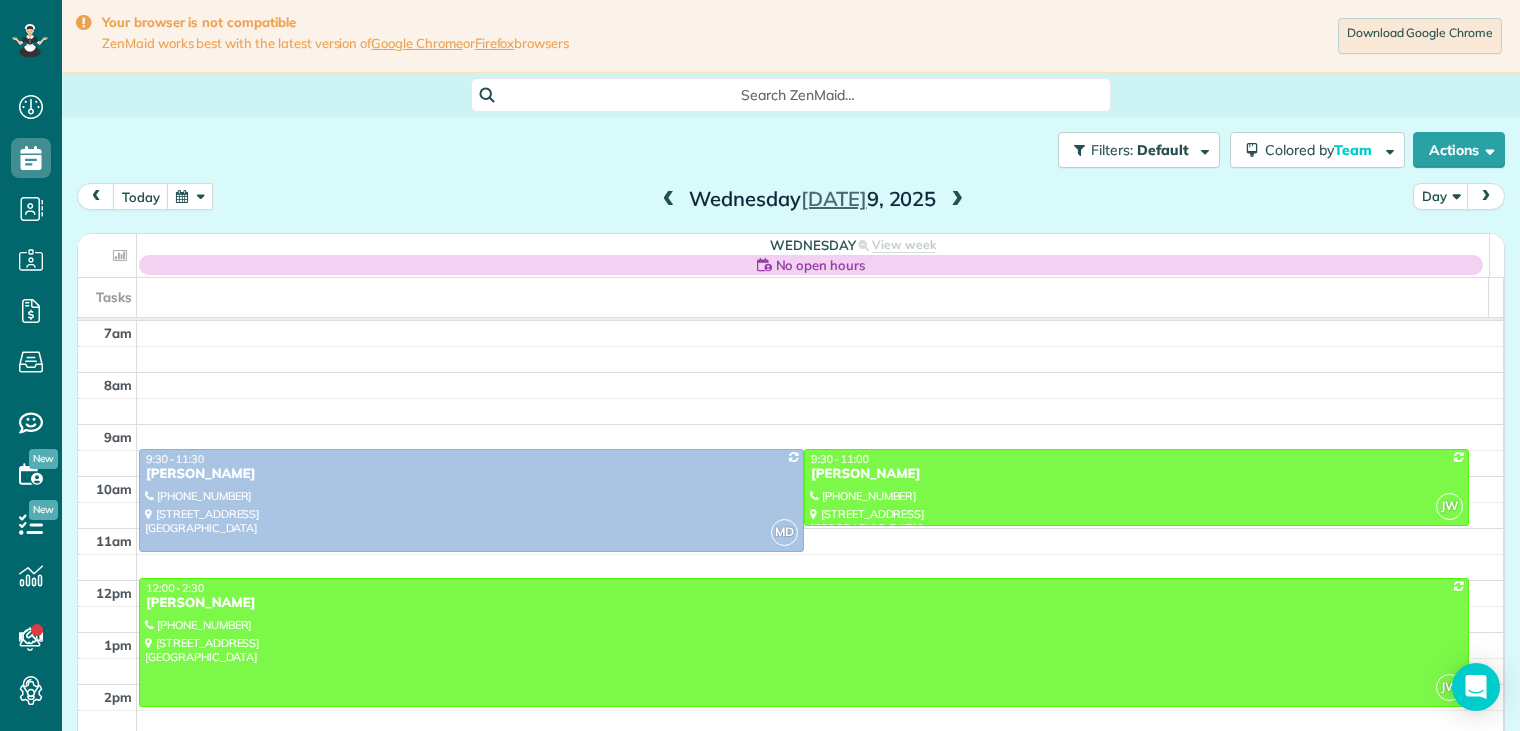 click at bounding box center (669, 200) 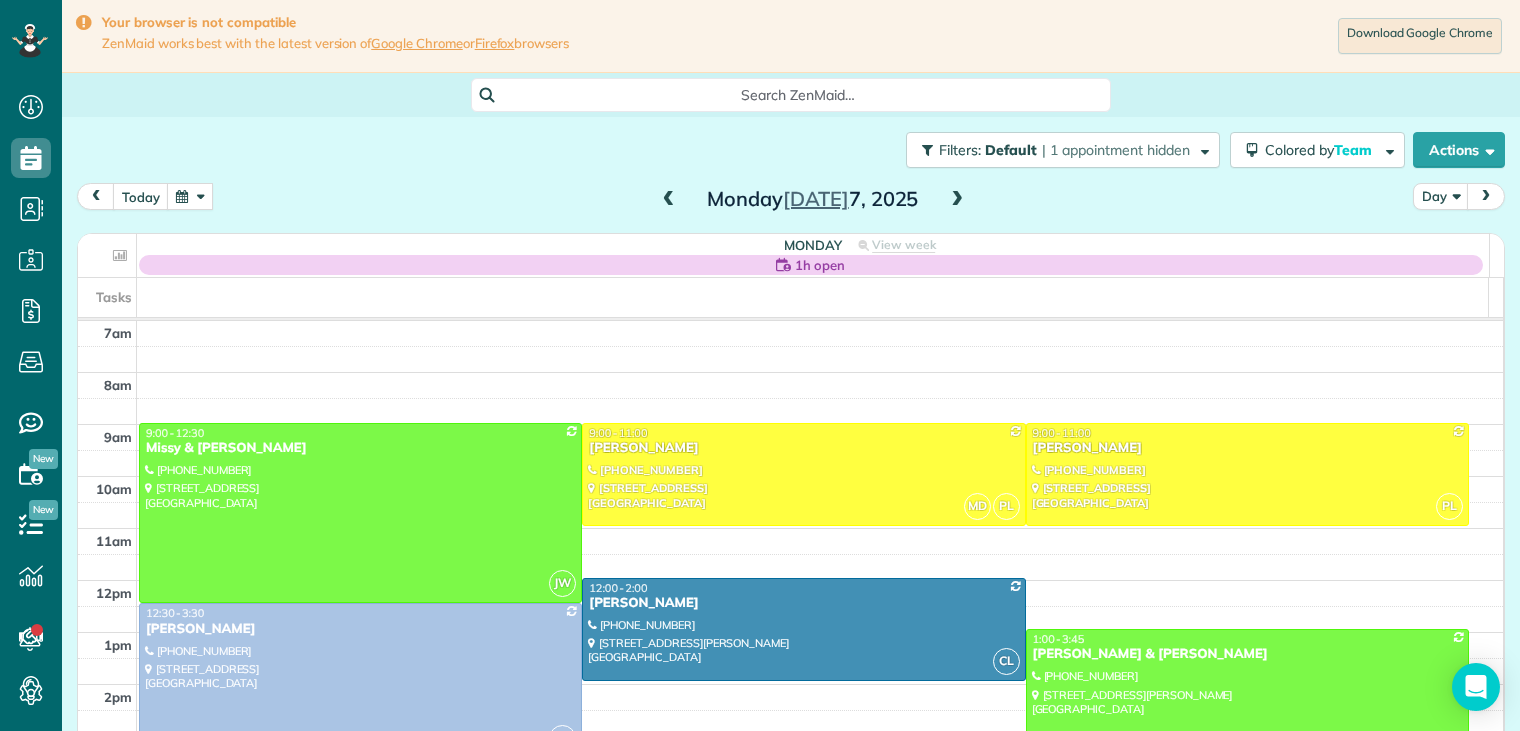 click at bounding box center (957, 200) 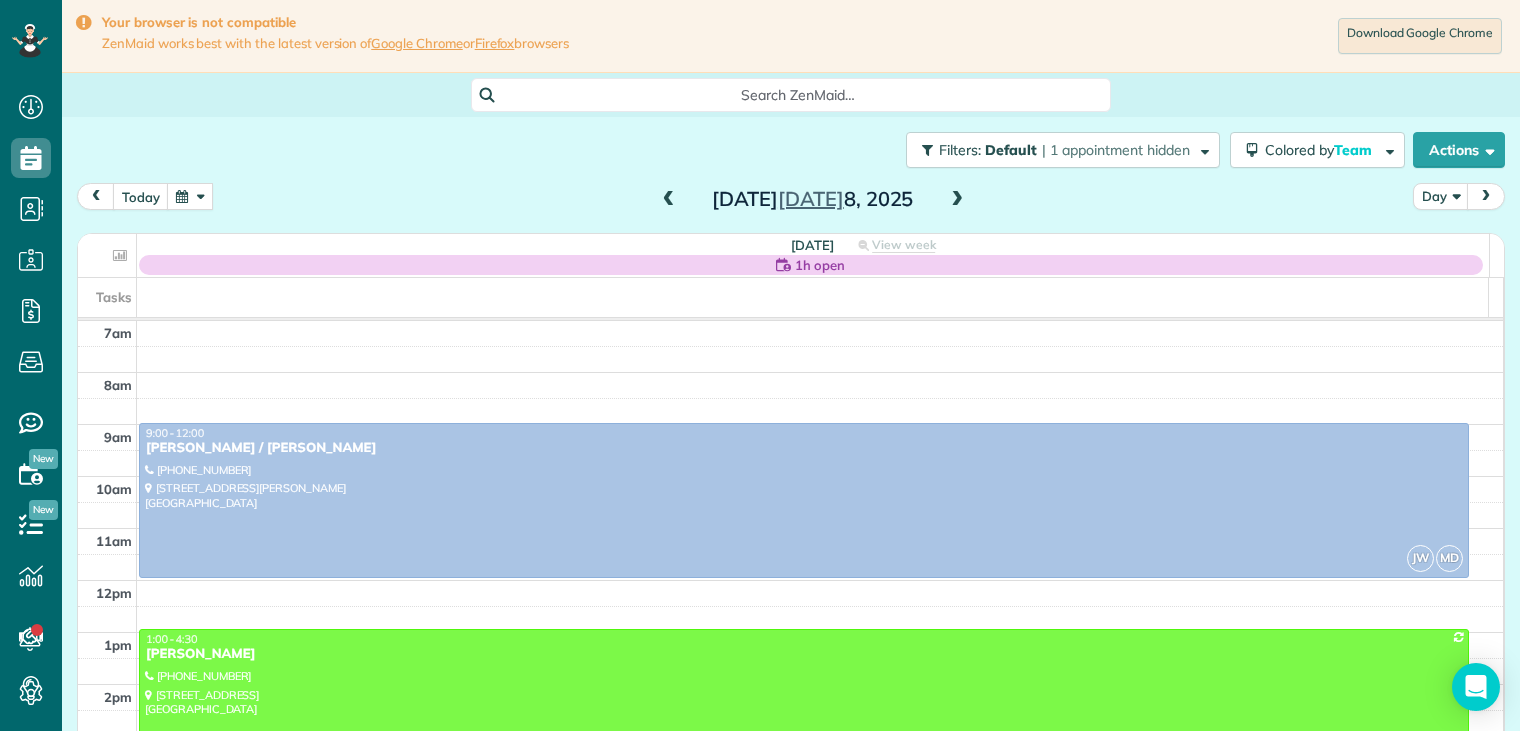 click at bounding box center [957, 200] 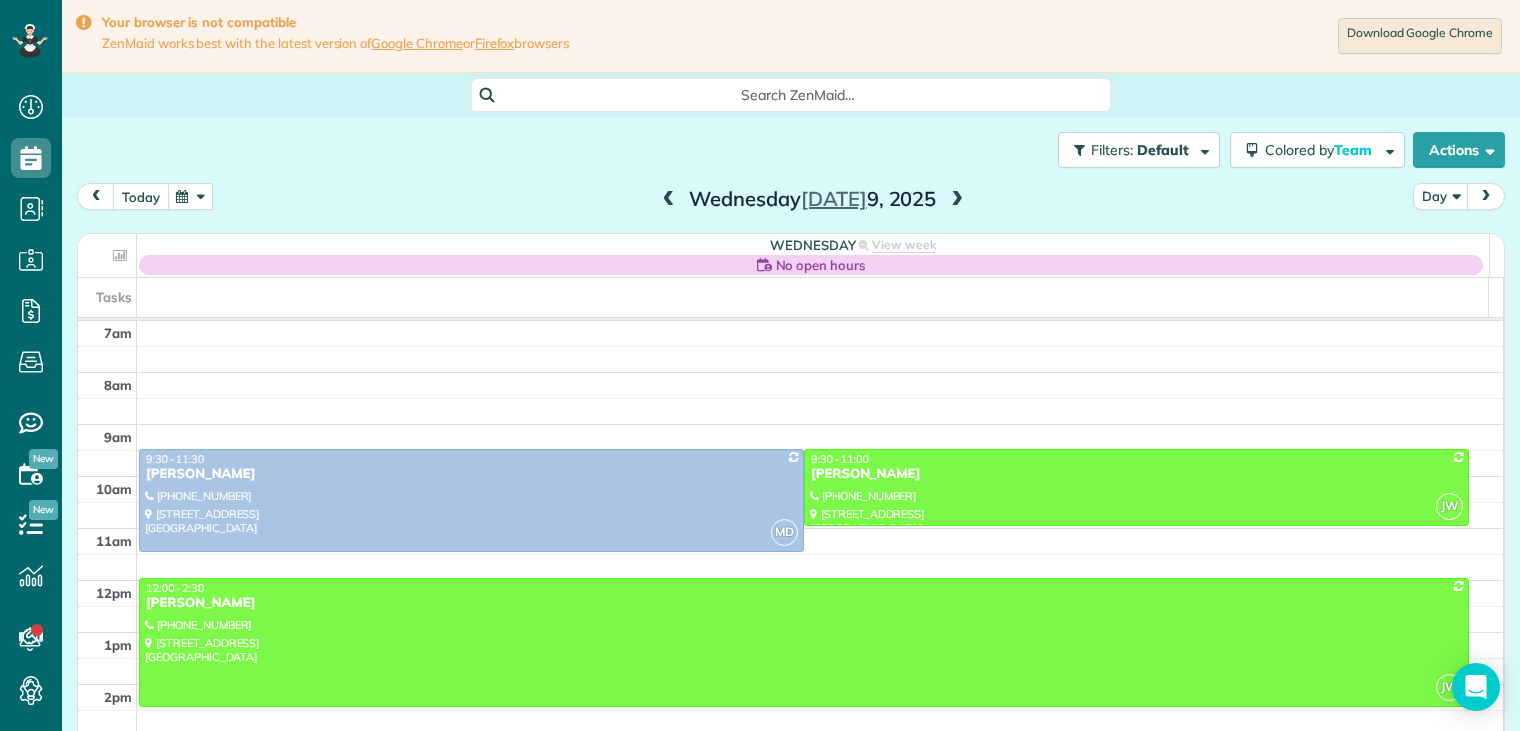 click on "today" at bounding box center (141, 196) 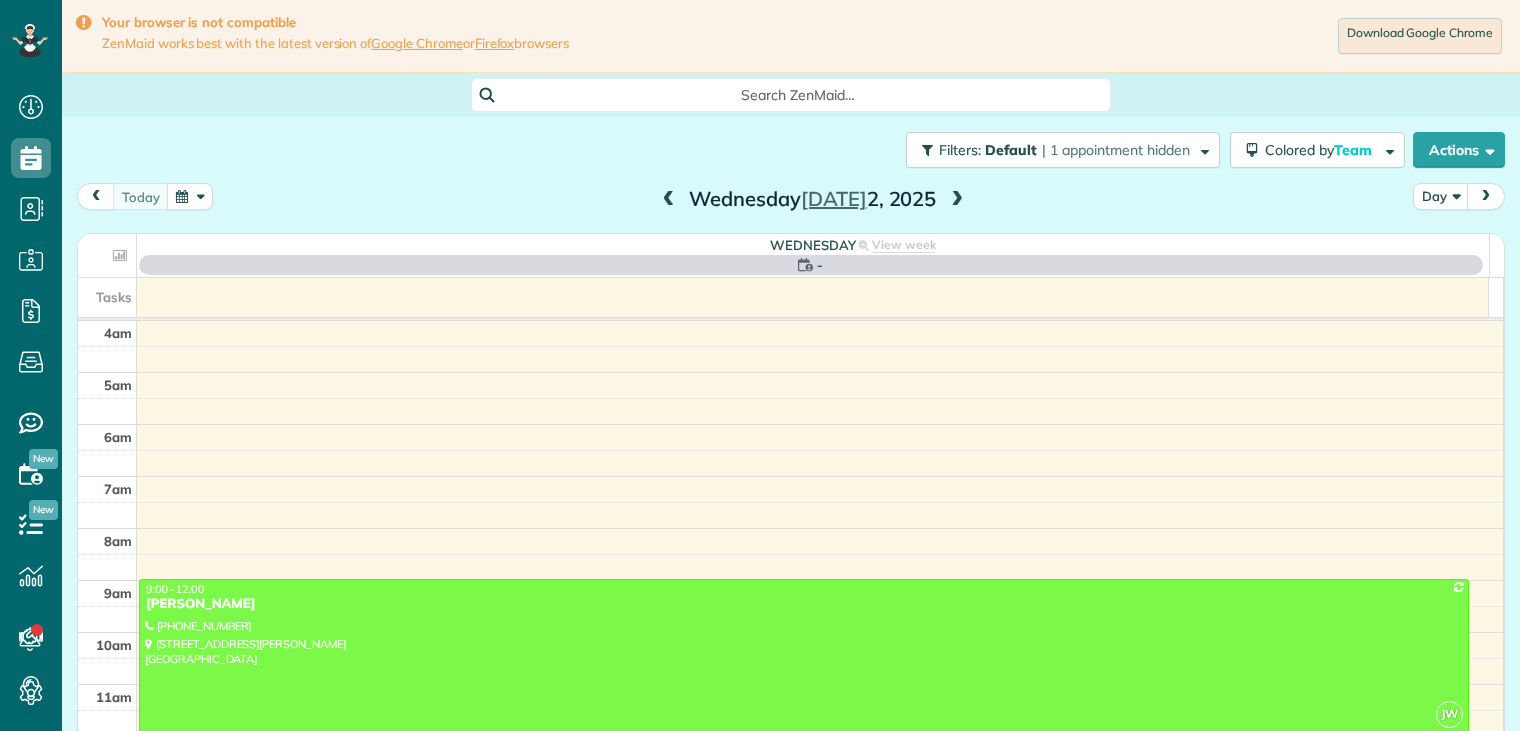 scroll, scrollTop: 0, scrollLeft: 0, axis: both 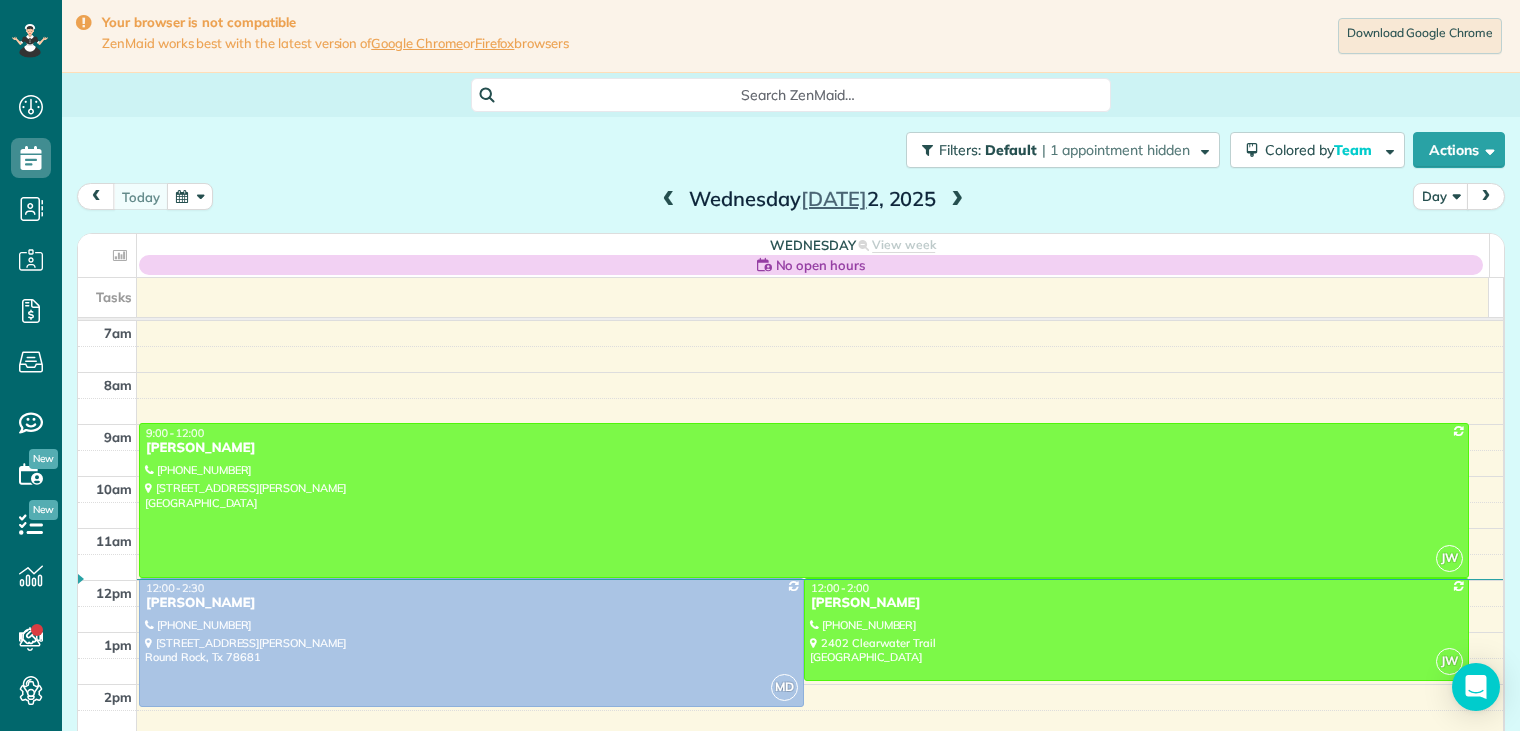 click at bounding box center [957, 200] 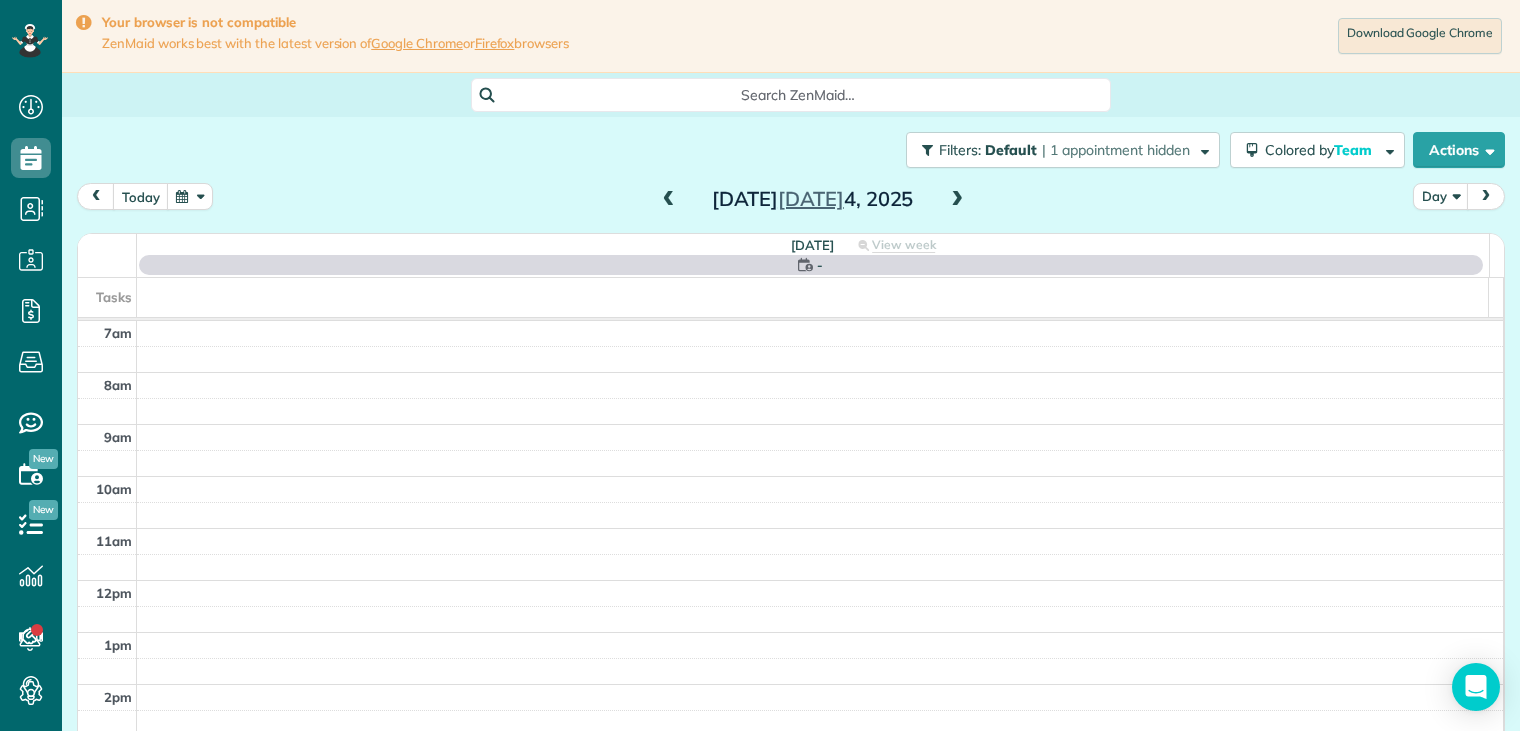 click at bounding box center (957, 200) 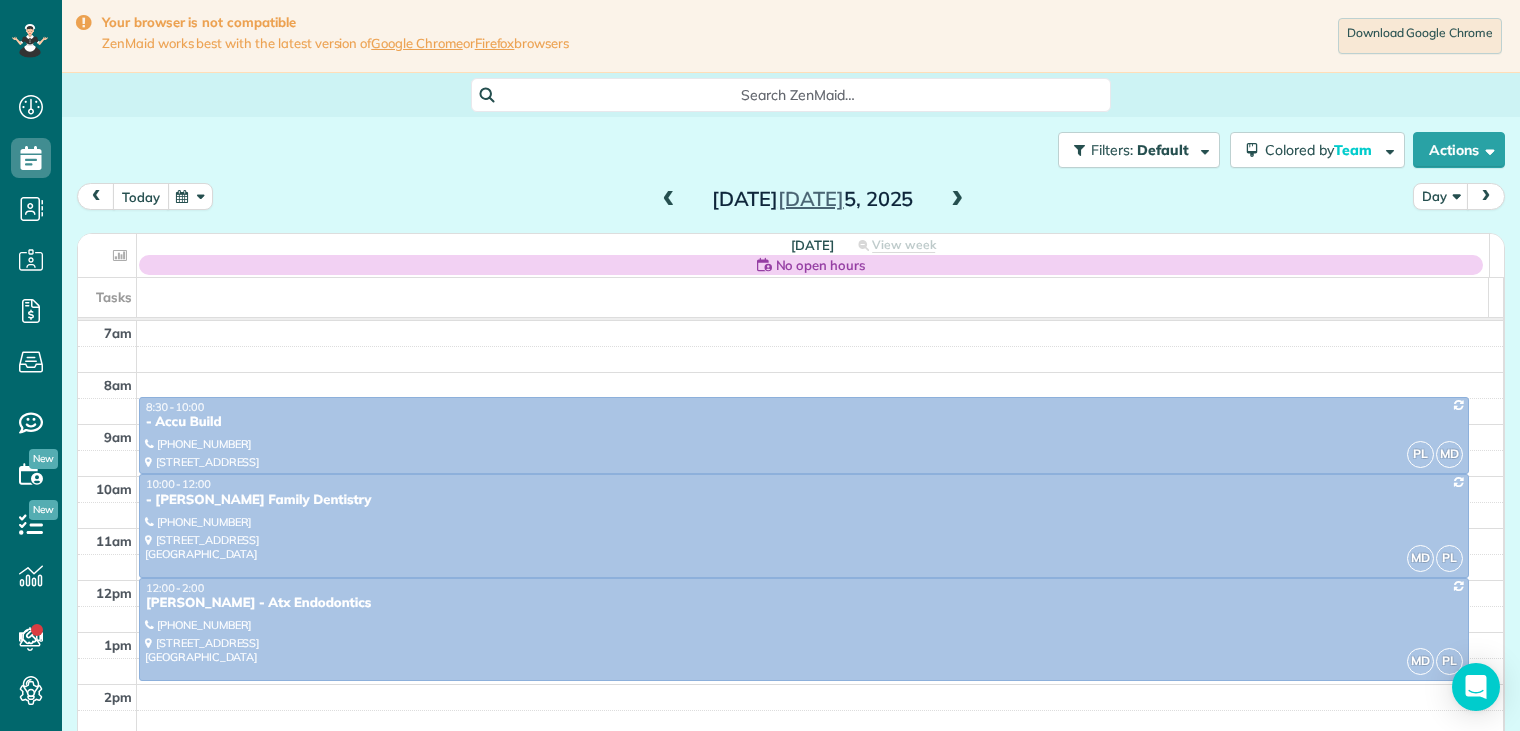 click on "today" at bounding box center [141, 196] 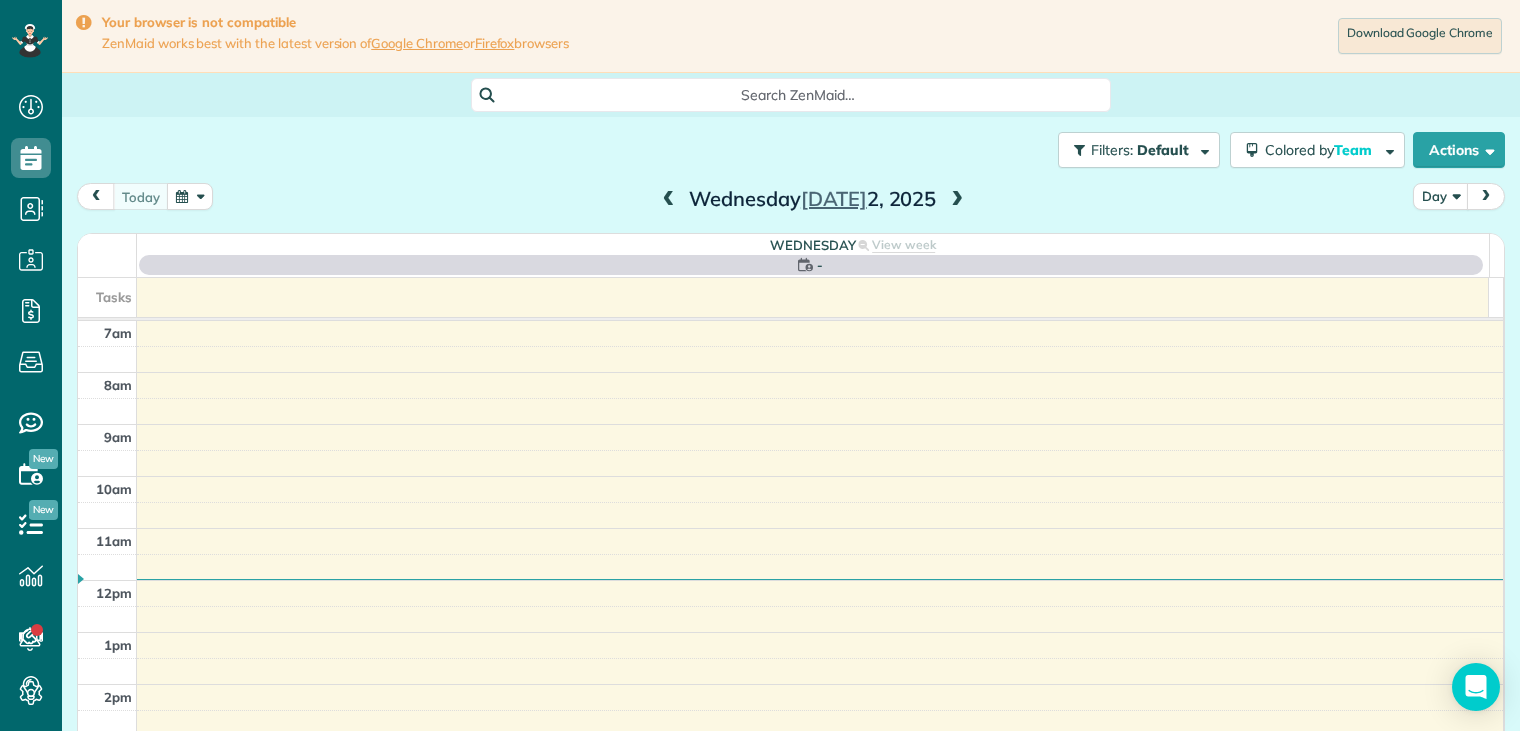 click on "Filters:   Default
|  1 appointment hidden
Colored by  Team
Color by Cleaner
Color by Team
Color by Status
Color by Recurrence
Color by Paid/Unpaid
Filters  Default
Schedule Changes
Actions
Create Appointment
Create Task
Clock In/Out
Send Work Orders
Print Route Sheets
Today's Emails/Texts
View Metrics" at bounding box center (791, 150) 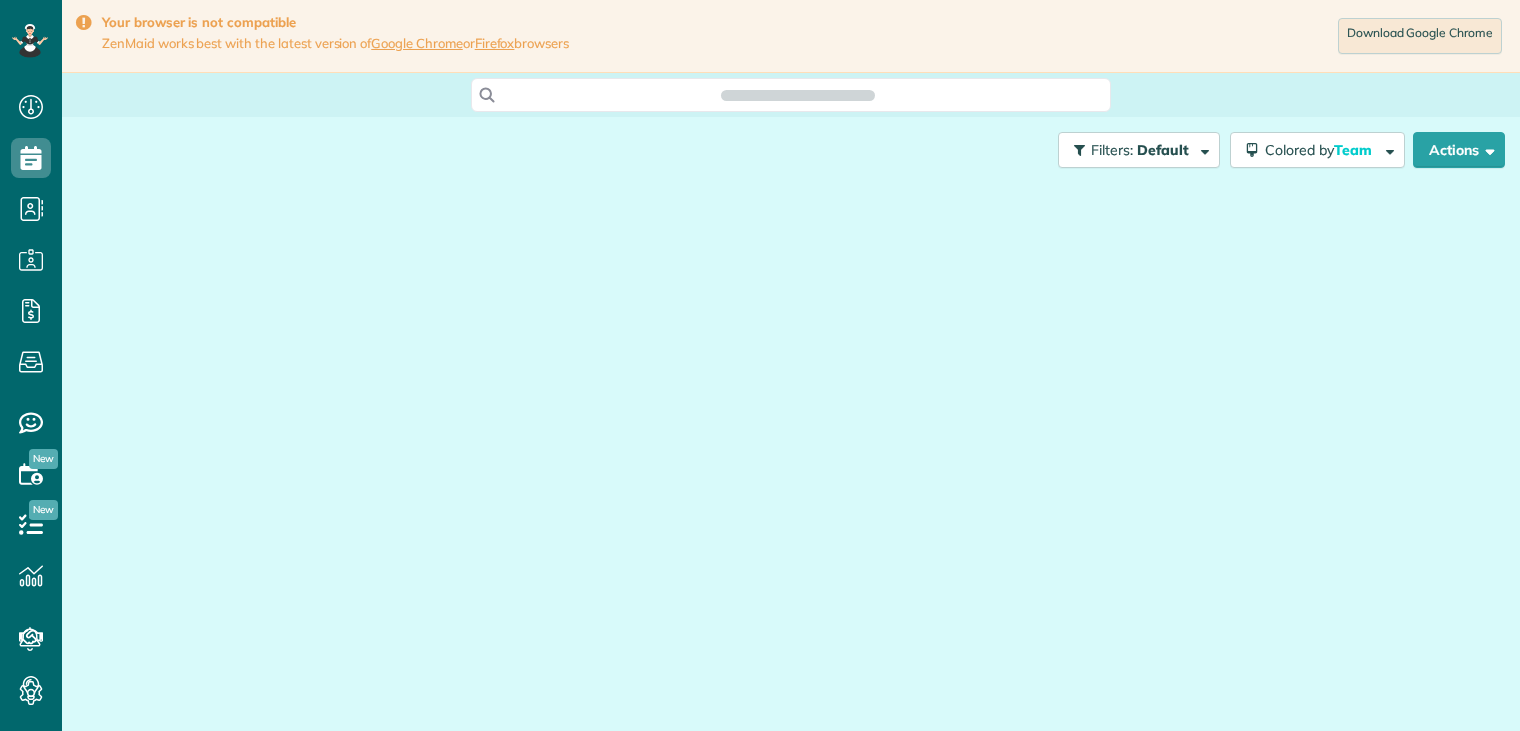 scroll, scrollTop: 0, scrollLeft: 0, axis: both 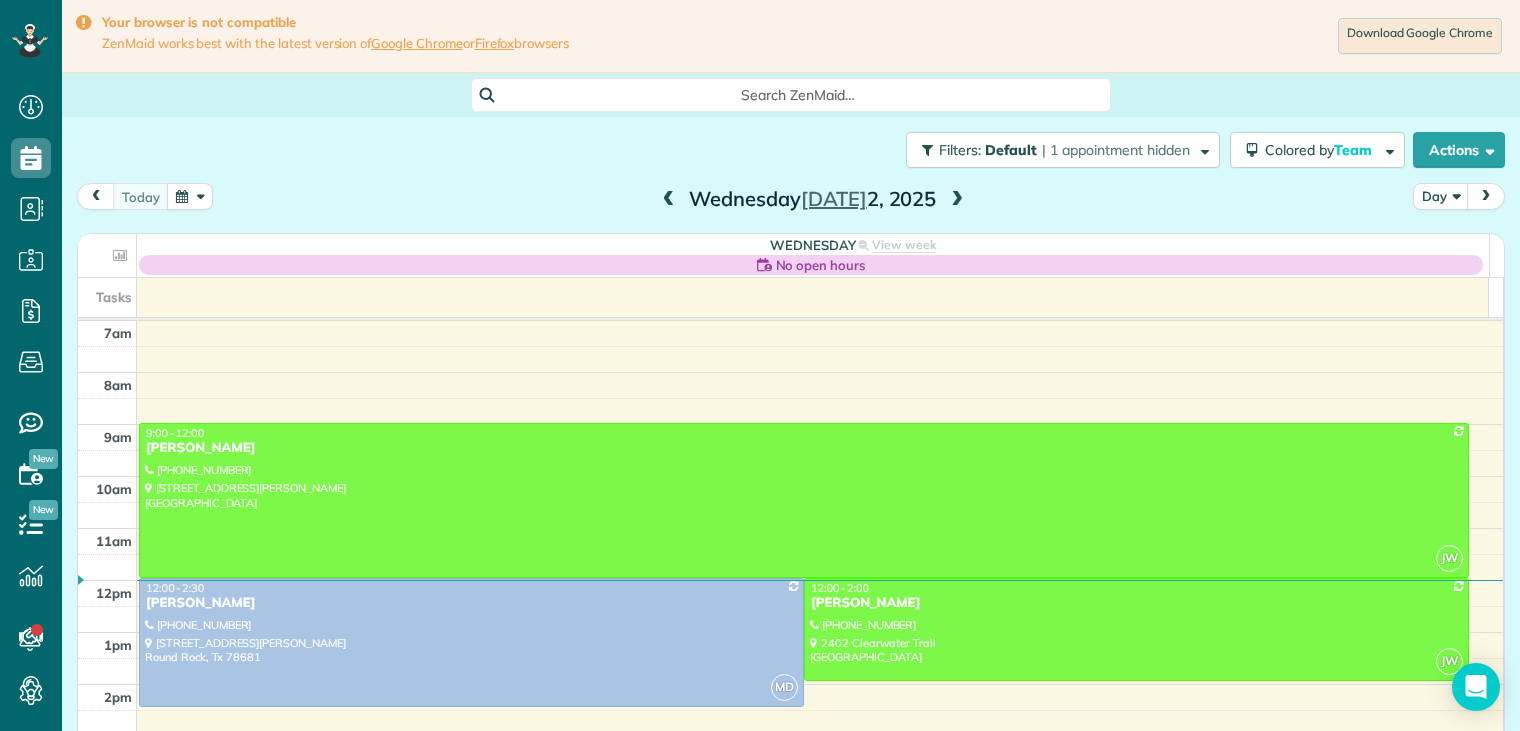 click at bounding box center [957, 200] 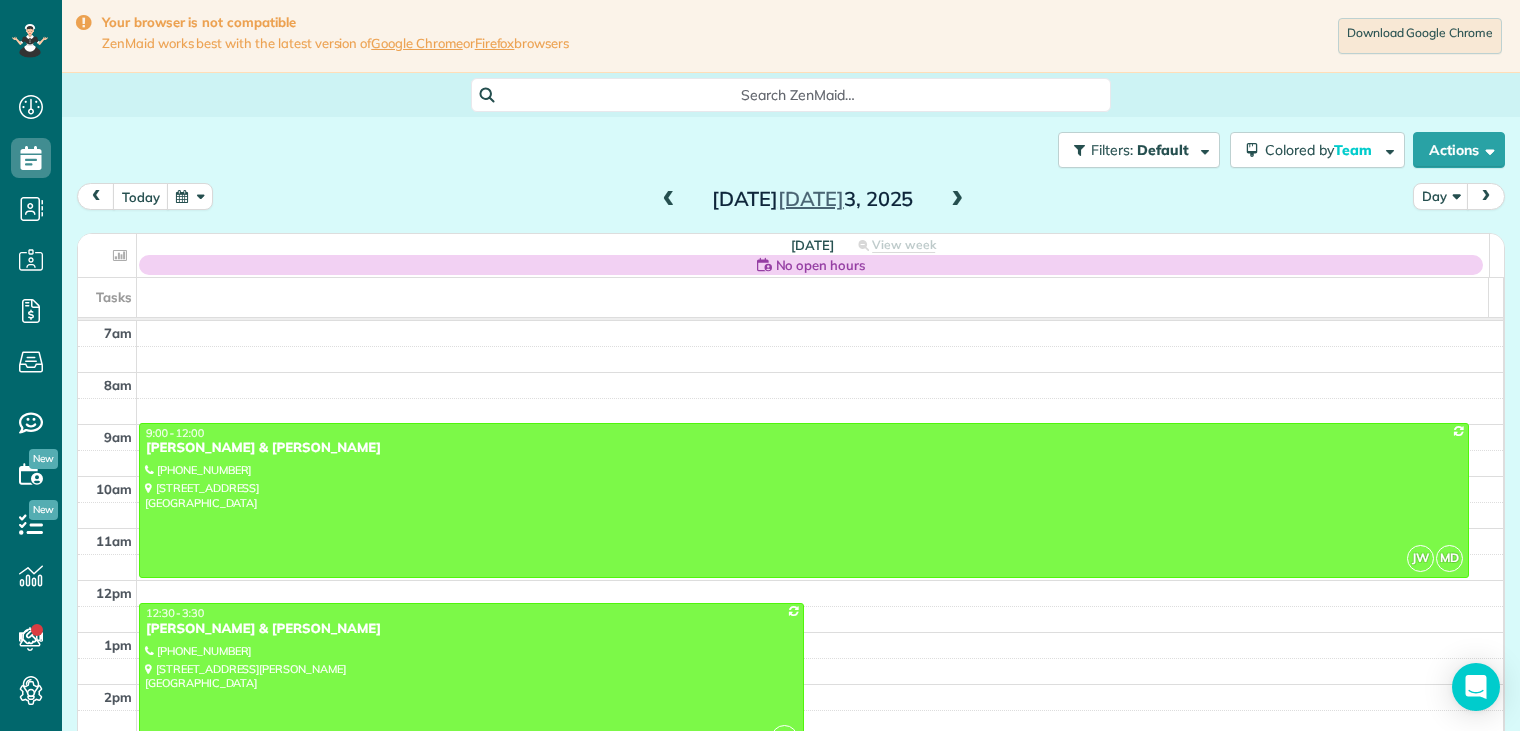 click at bounding box center [957, 200] 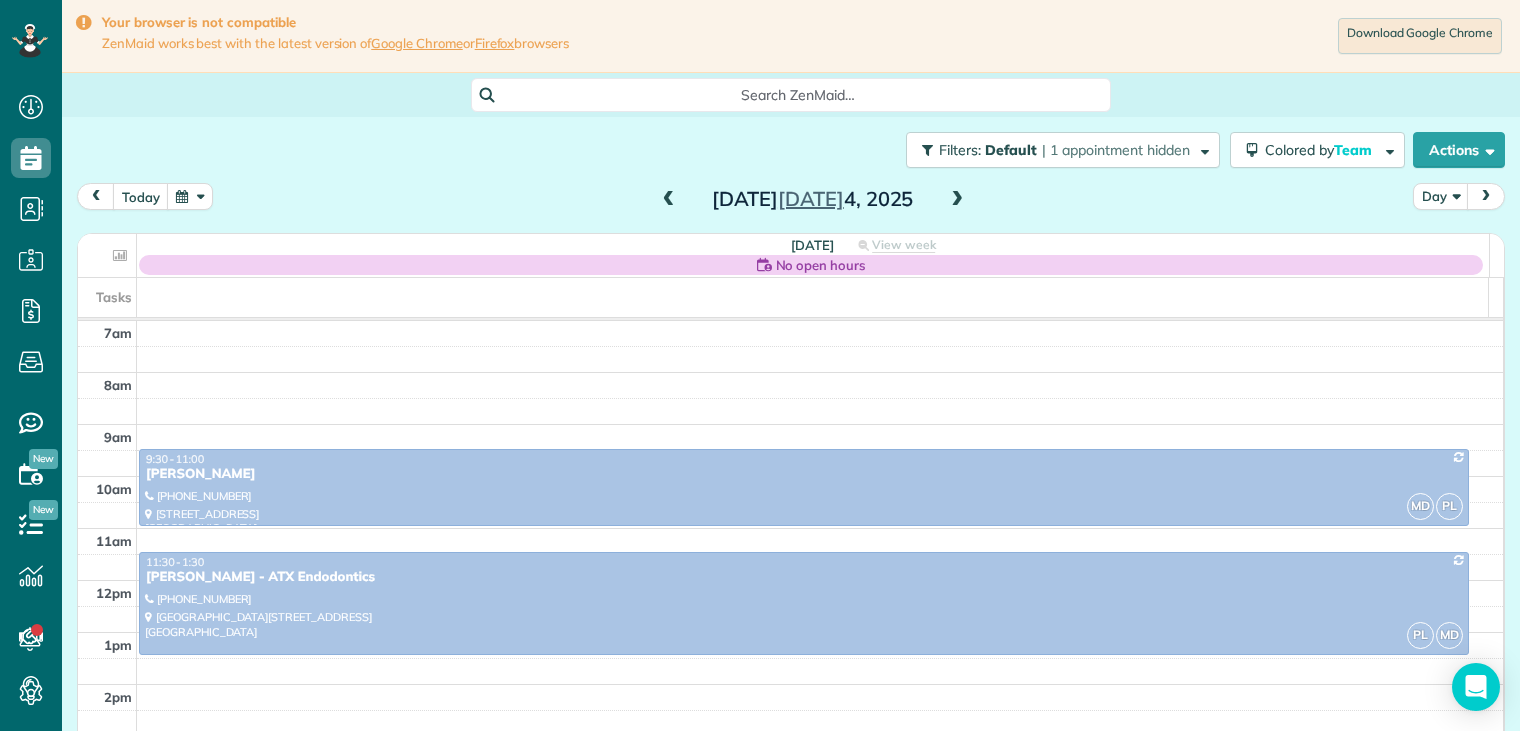 drag, startPoint x: 948, startPoint y: 196, endPoint x: 653, endPoint y: 199, distance: 295.01526 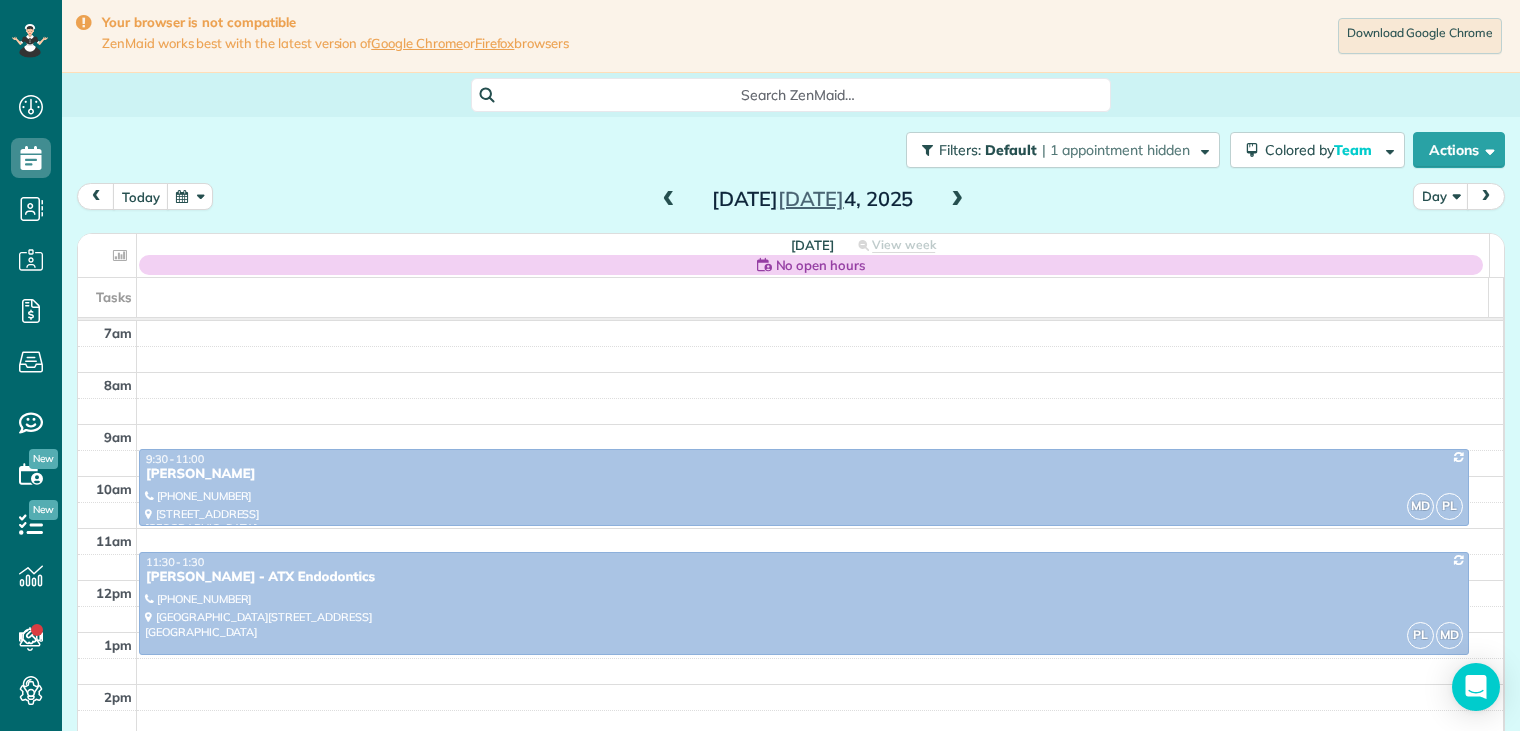 click at bounding box center (669, 200) 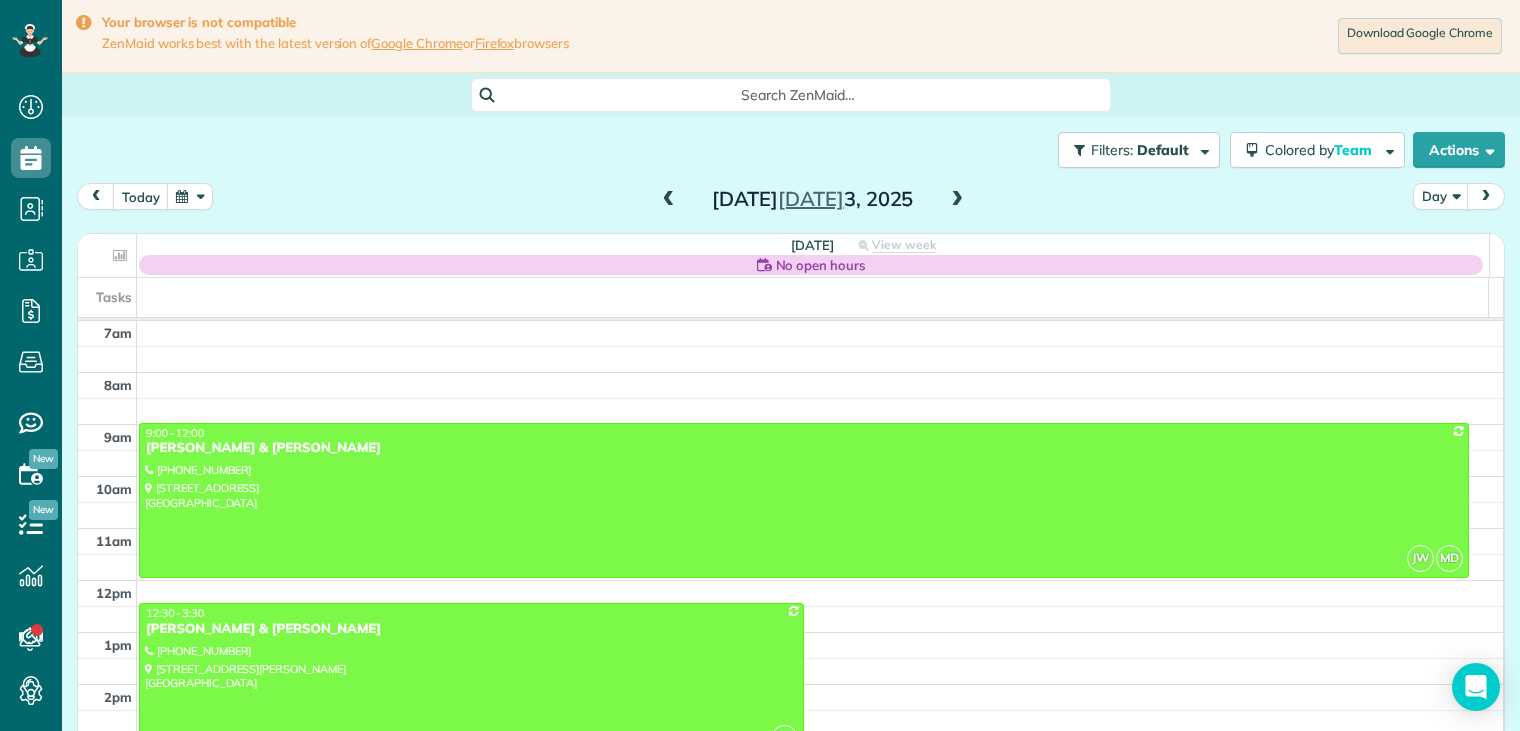 click at bounding box center [957, 200] 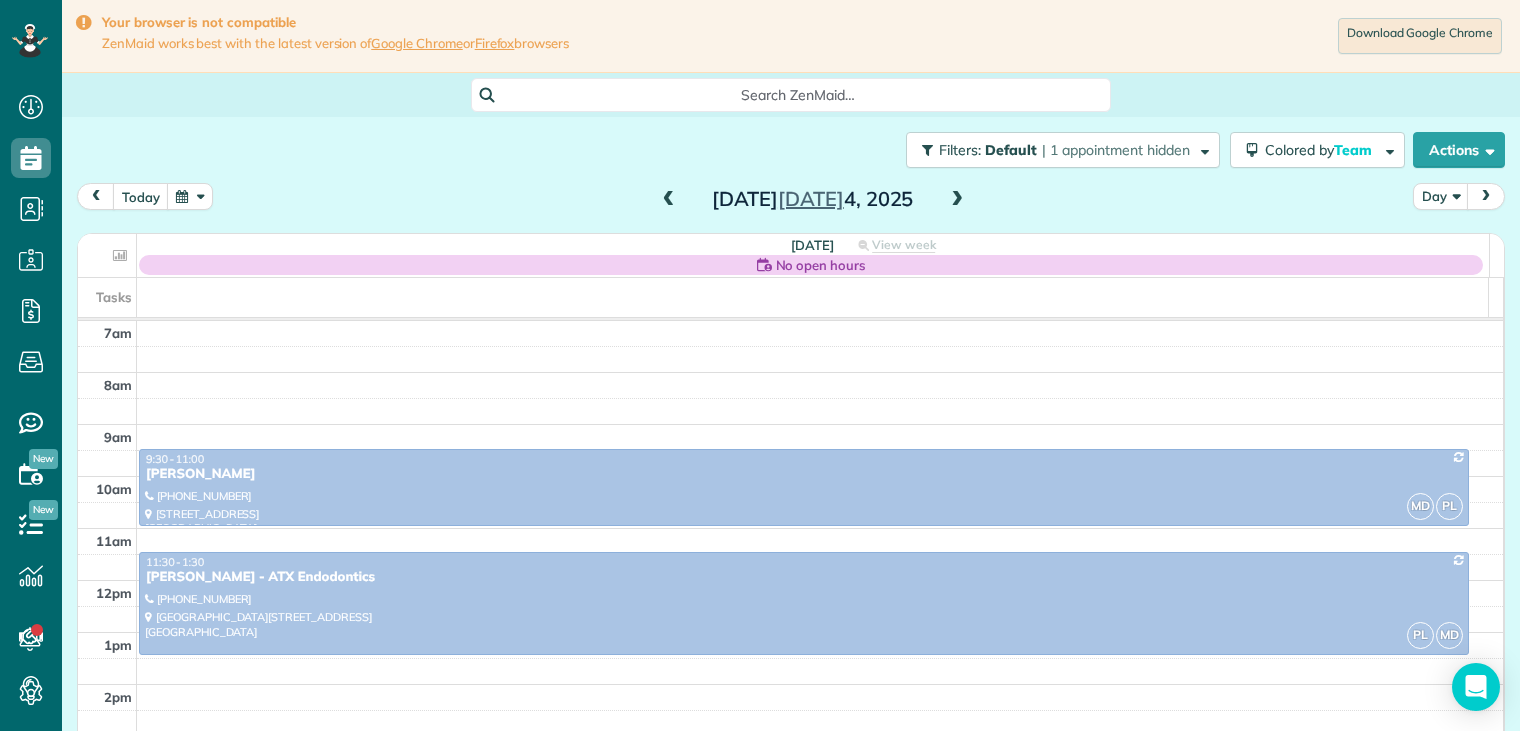 click at bounding box center (957, 200) 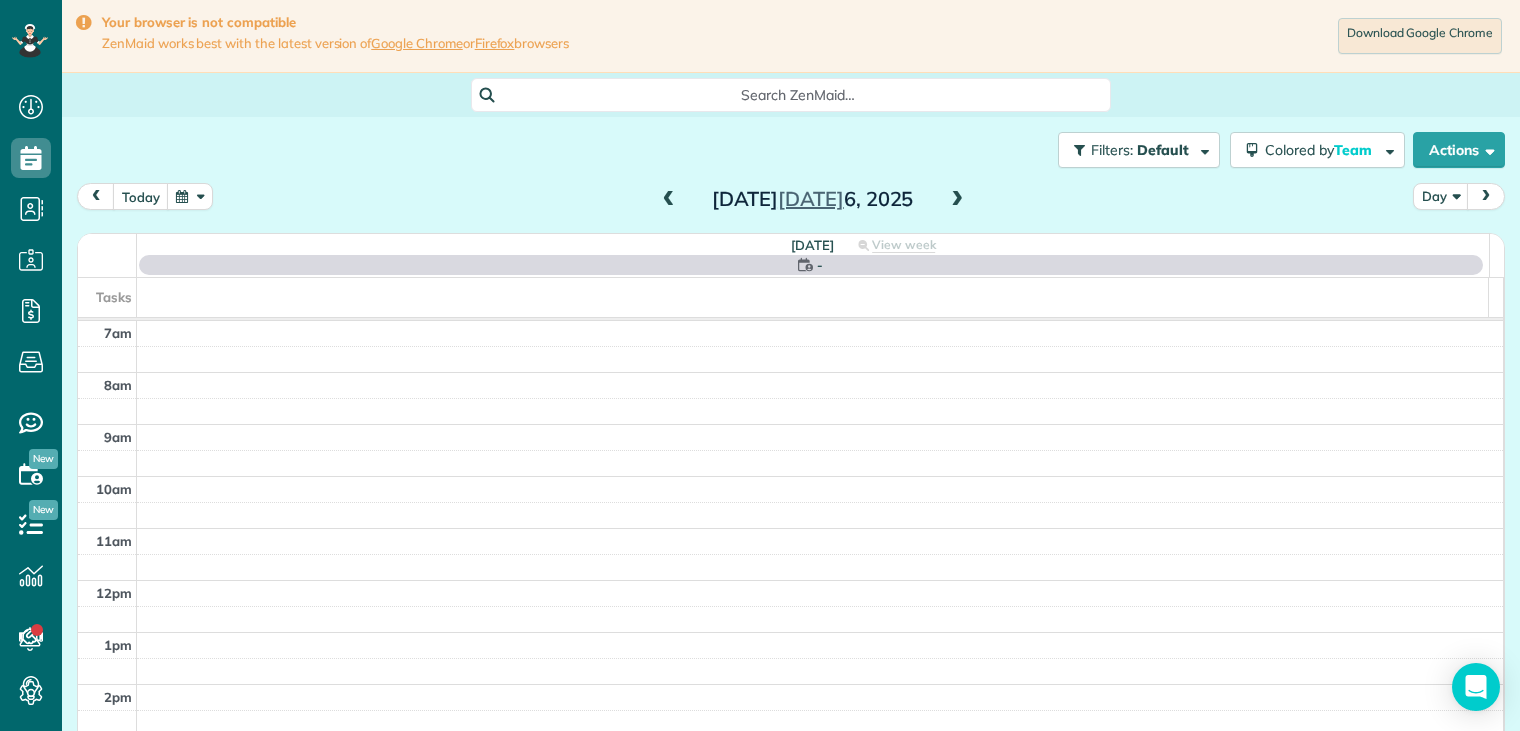 click at bounding box center (957, 200) 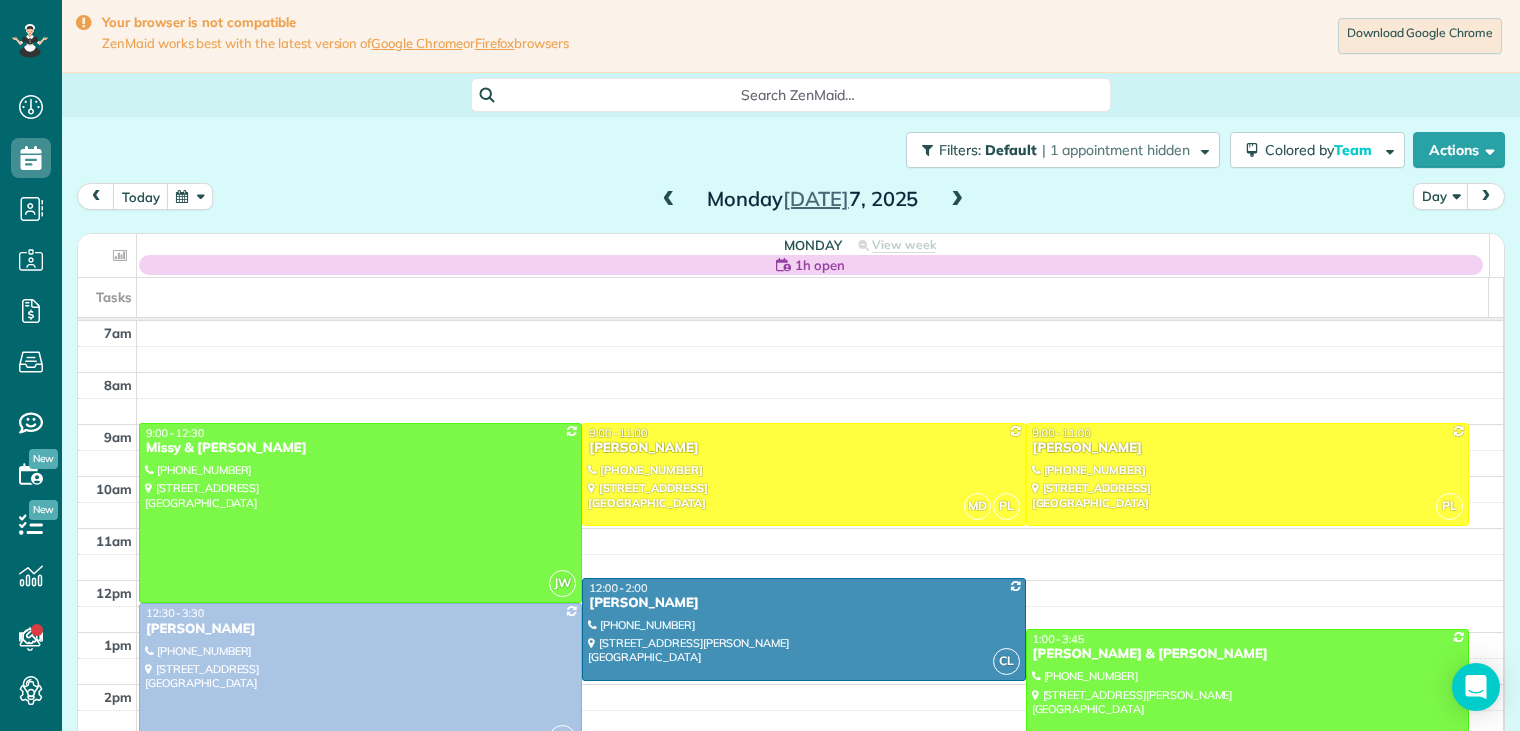 click at bounding box center (957, 200) 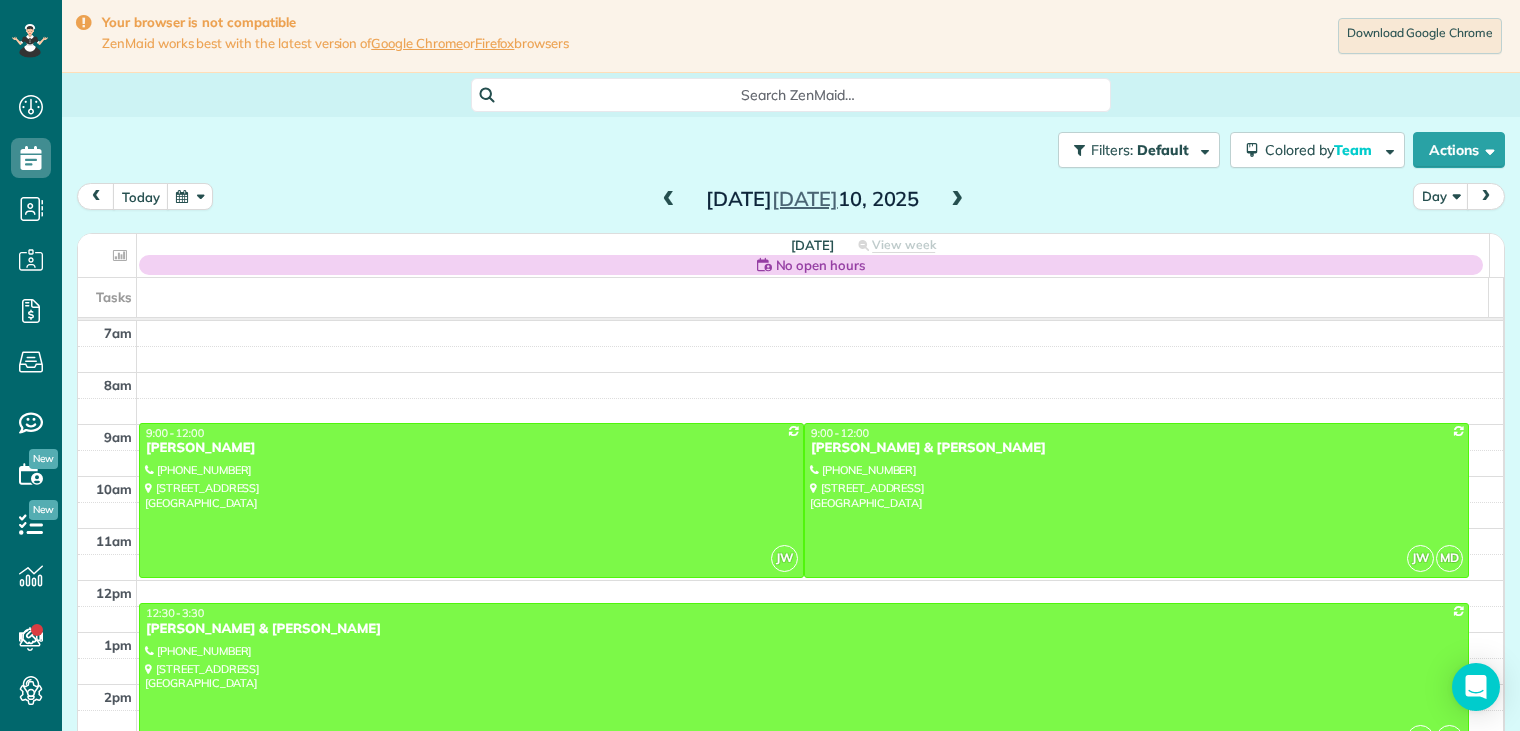 click at bounding box center (669, 200) 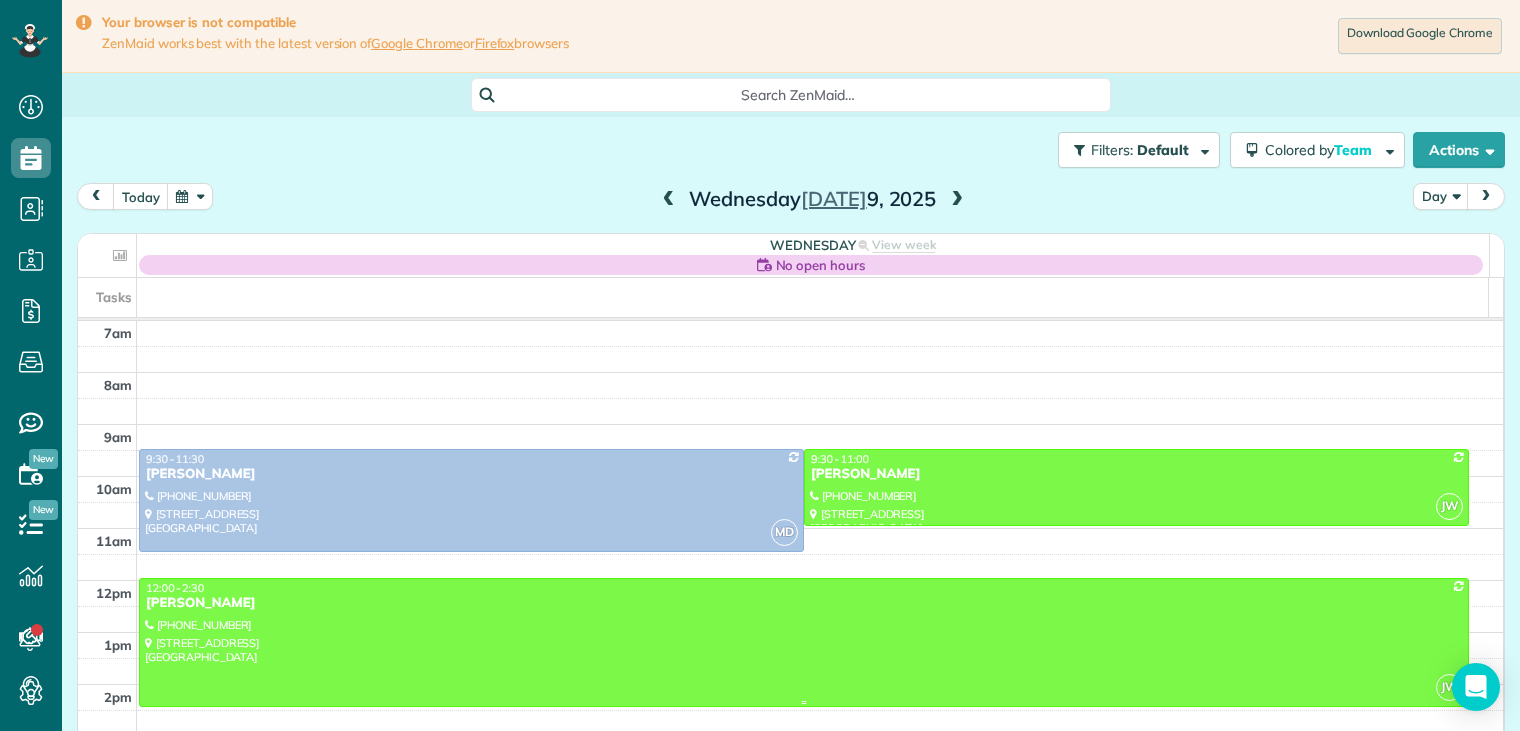 click on "[PERSON_NAME]" at bounding box center [804, 603] 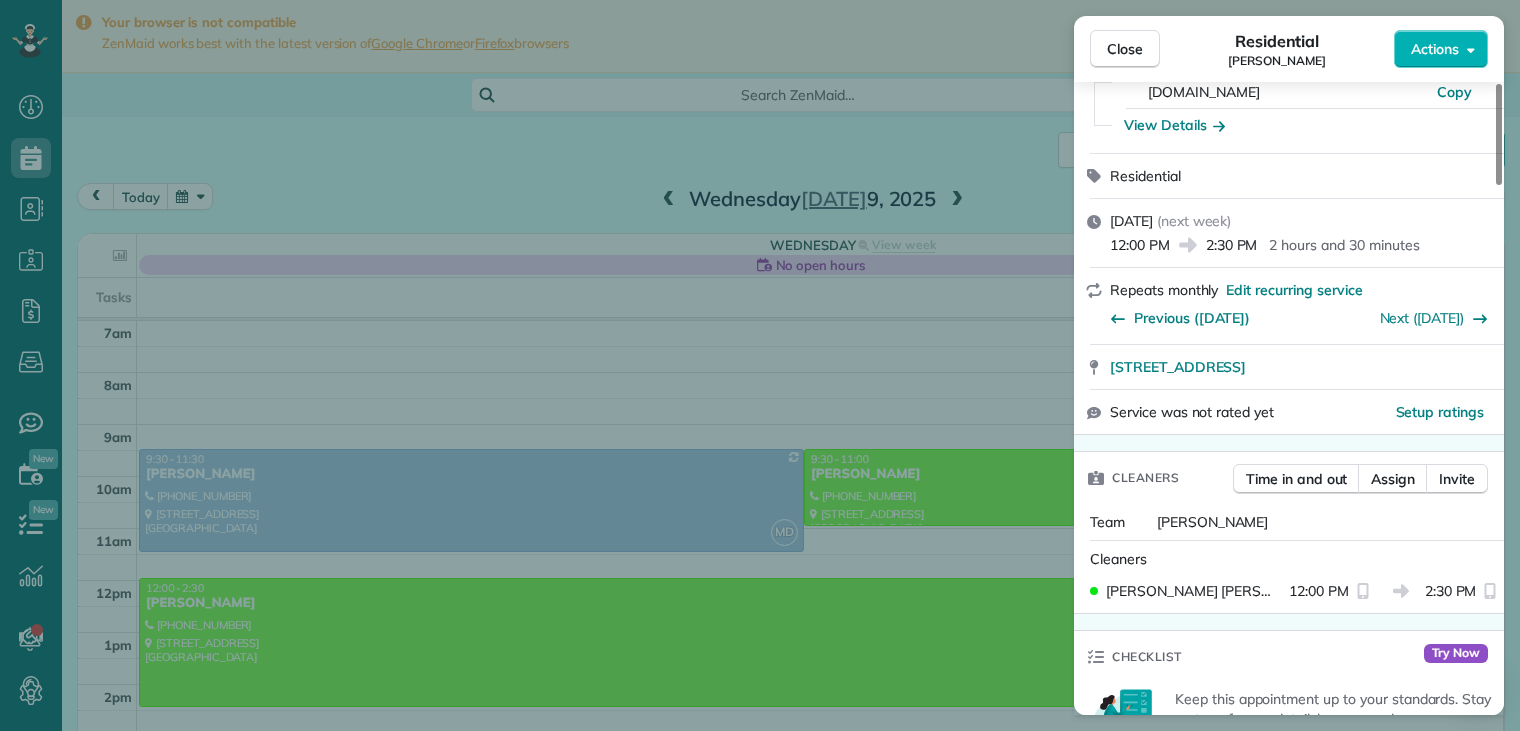 scroll, scrollTop: 0, scrollLeft: 0, axis: both 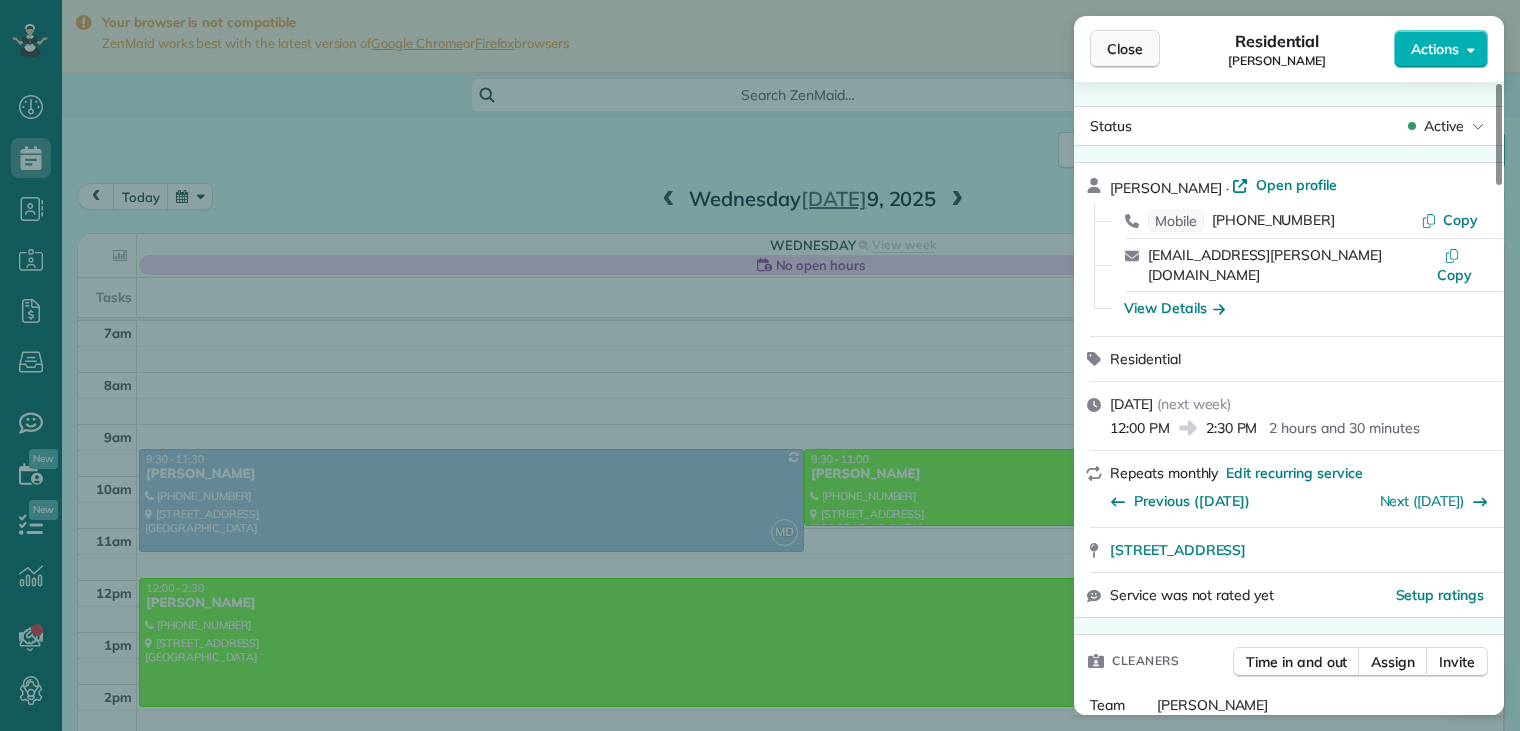 click on "Close" at bounding box center [1125, 49] 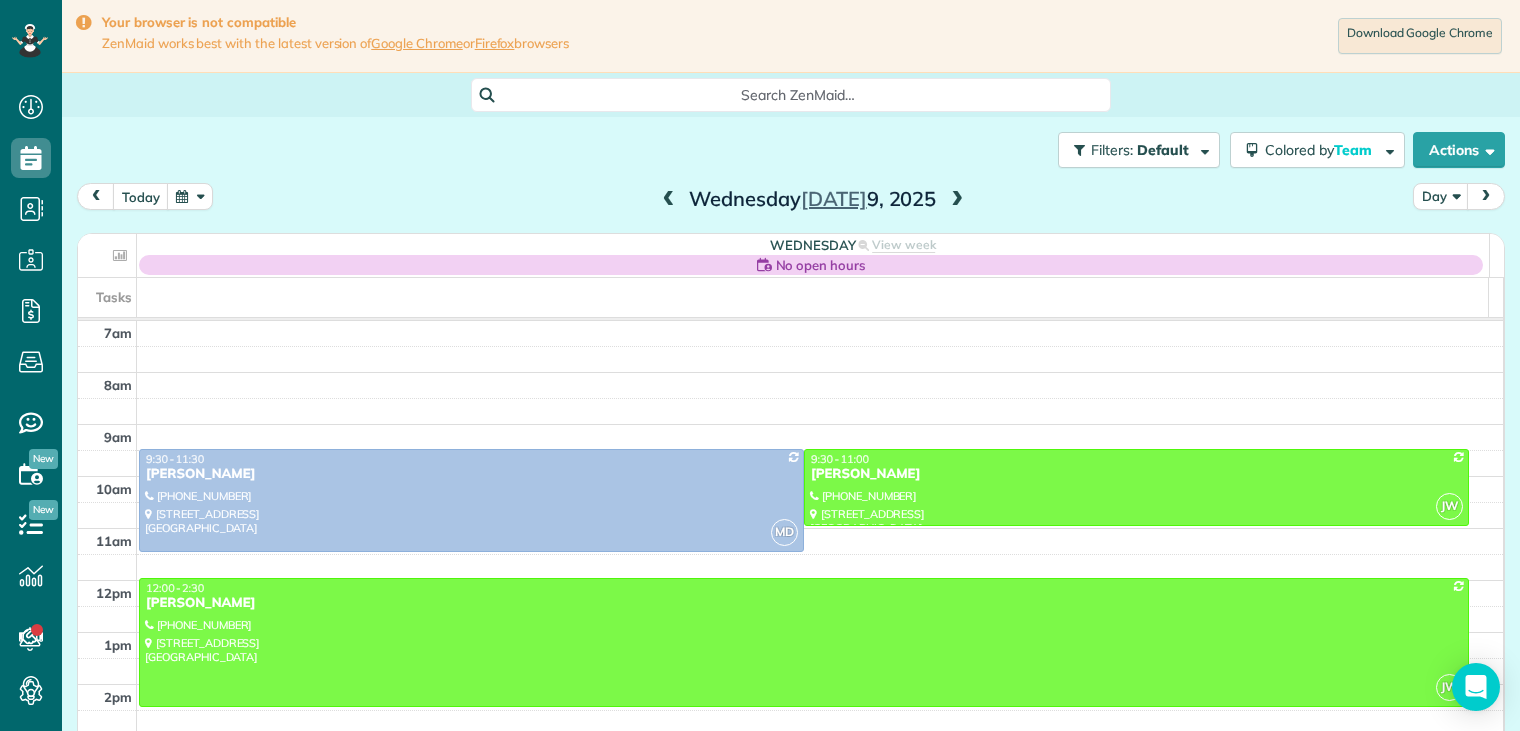 click at bounding box center (669, 200) 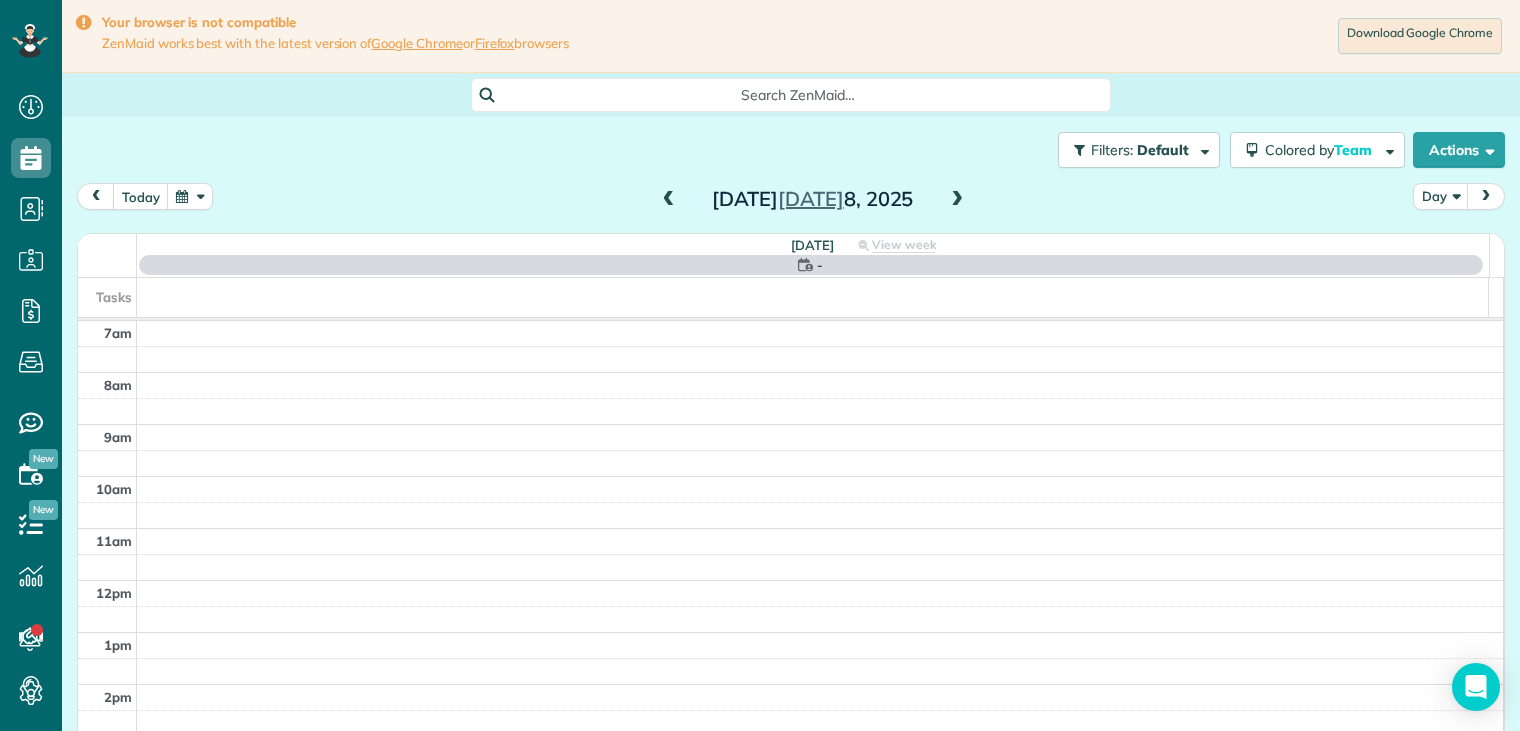 click at bounding box center [669, 200] 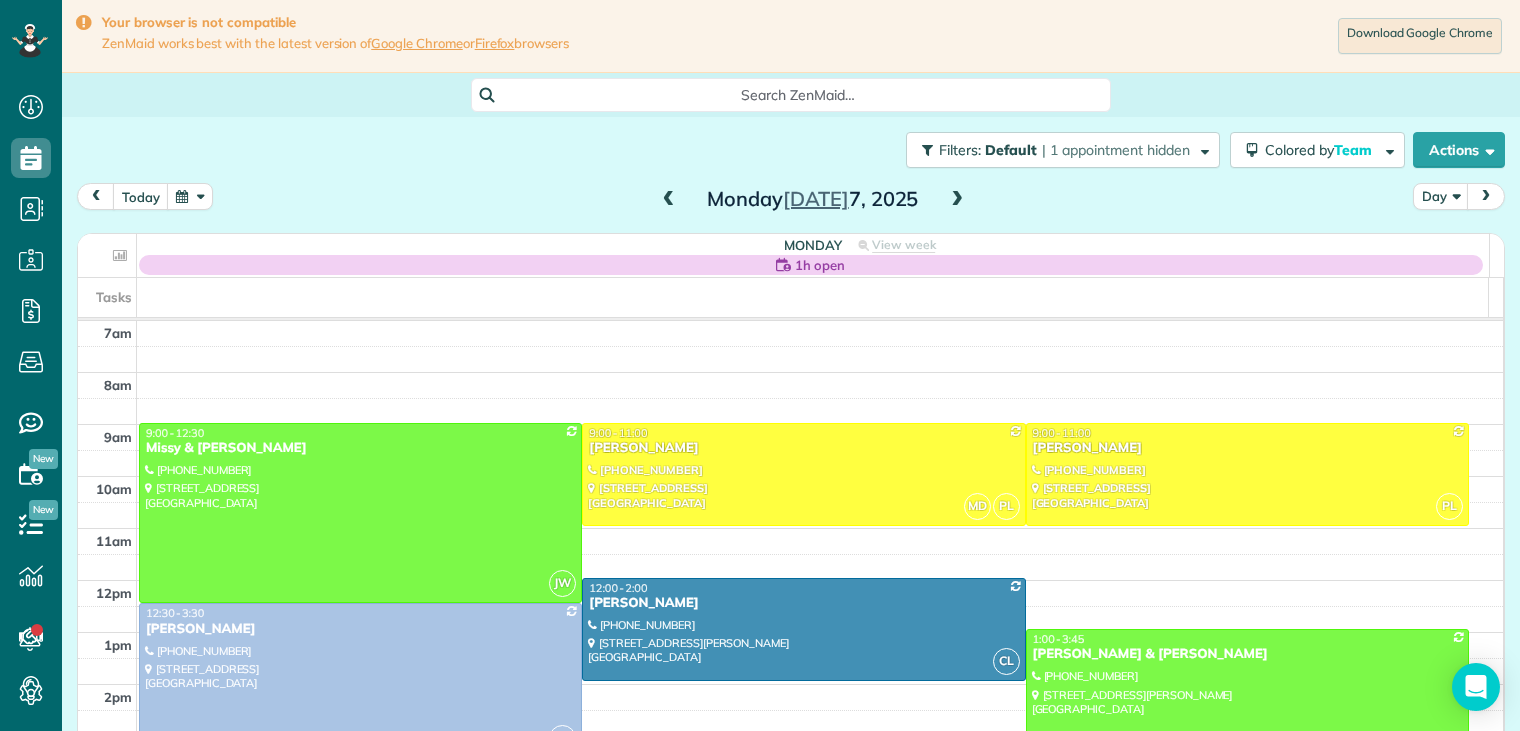 click at bounding box center (957, 200) 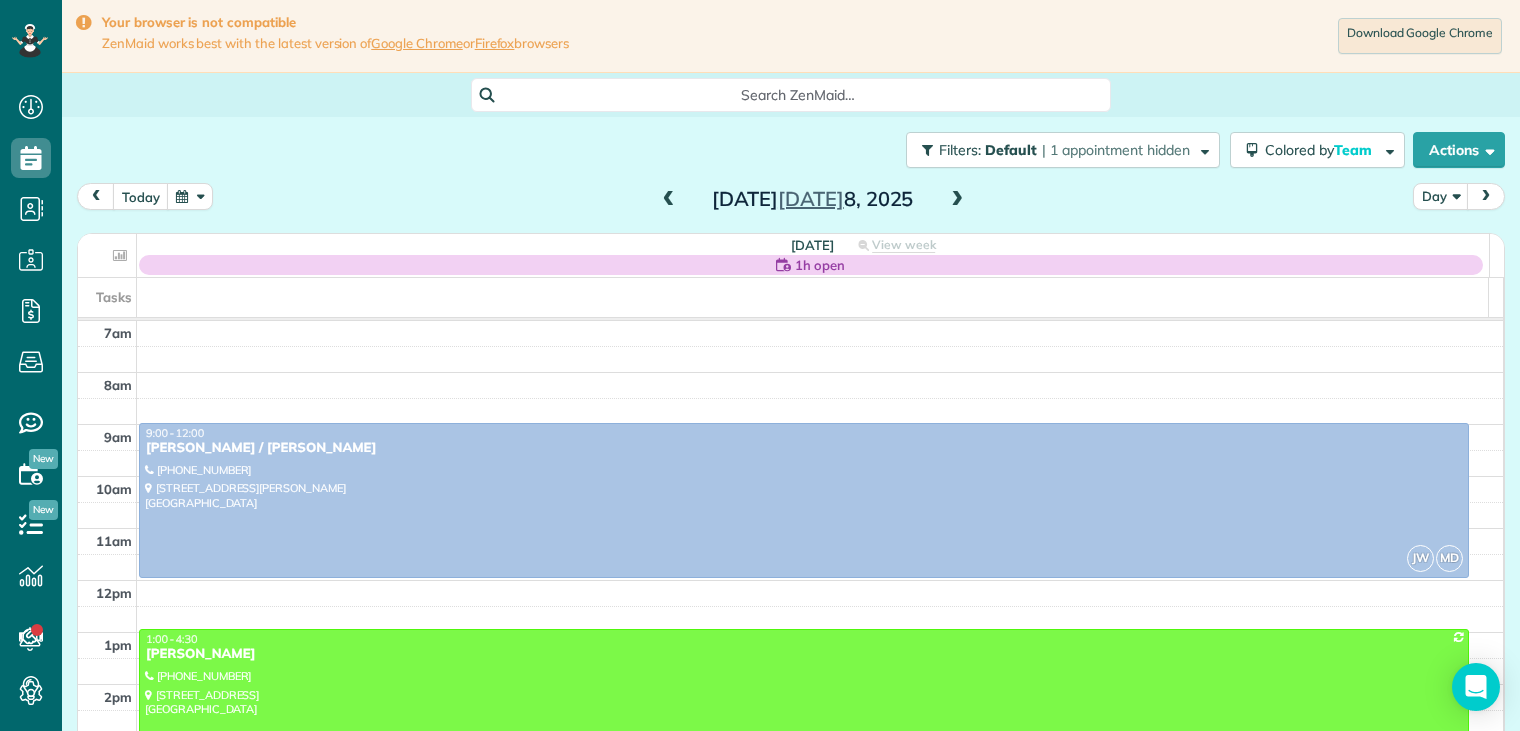 click at bounding box center [957, 200] 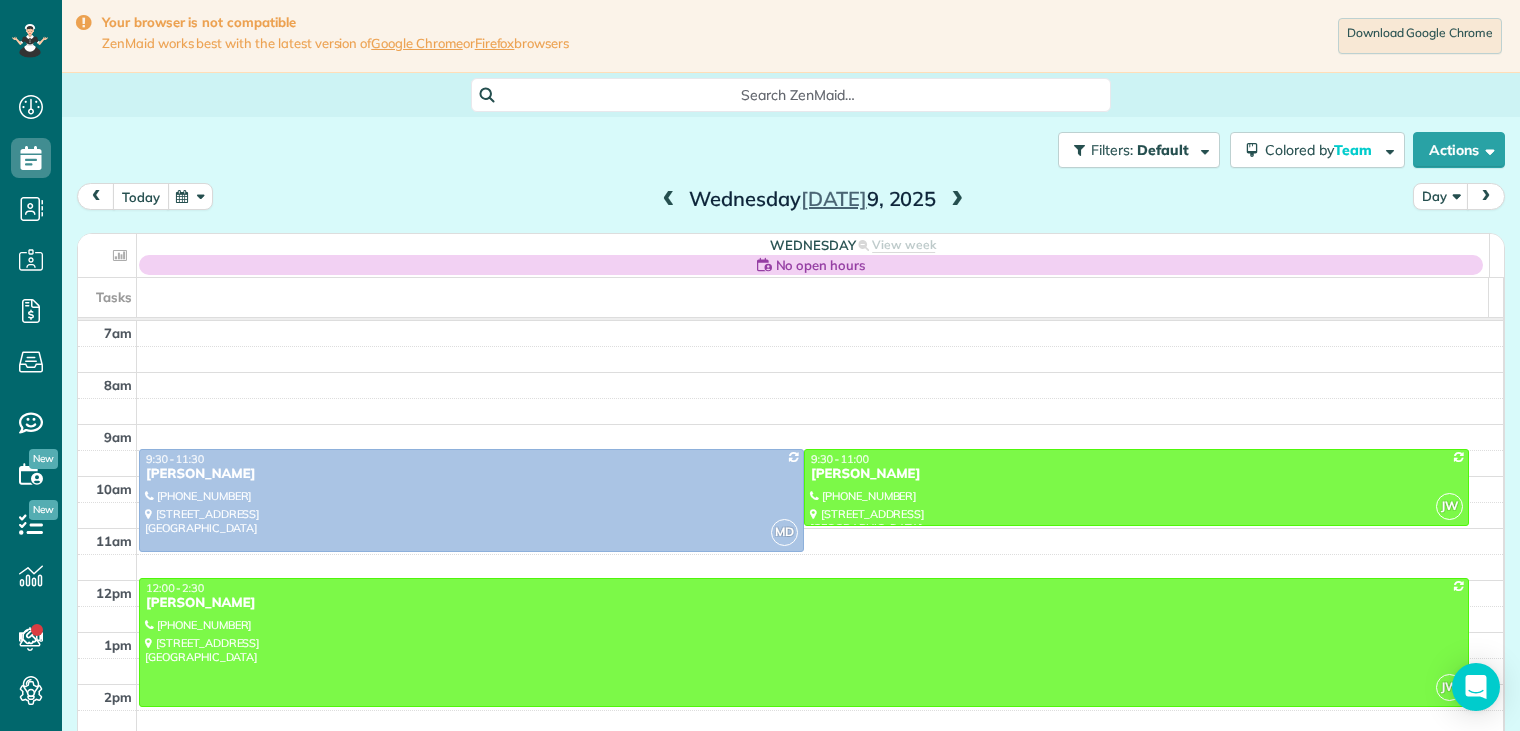 click on "today" at bounding box center [141, 196] 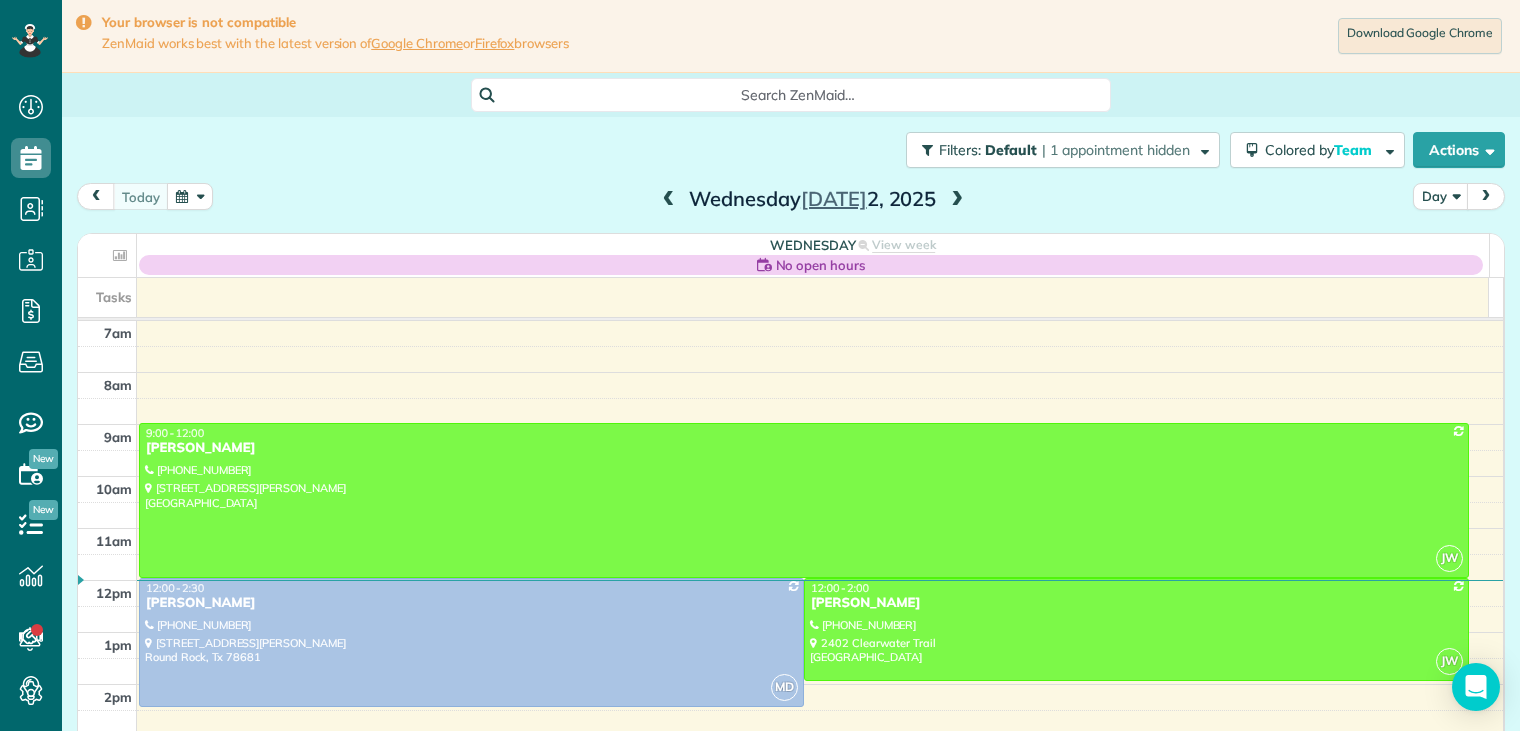 click at bounding box center [957, 200] 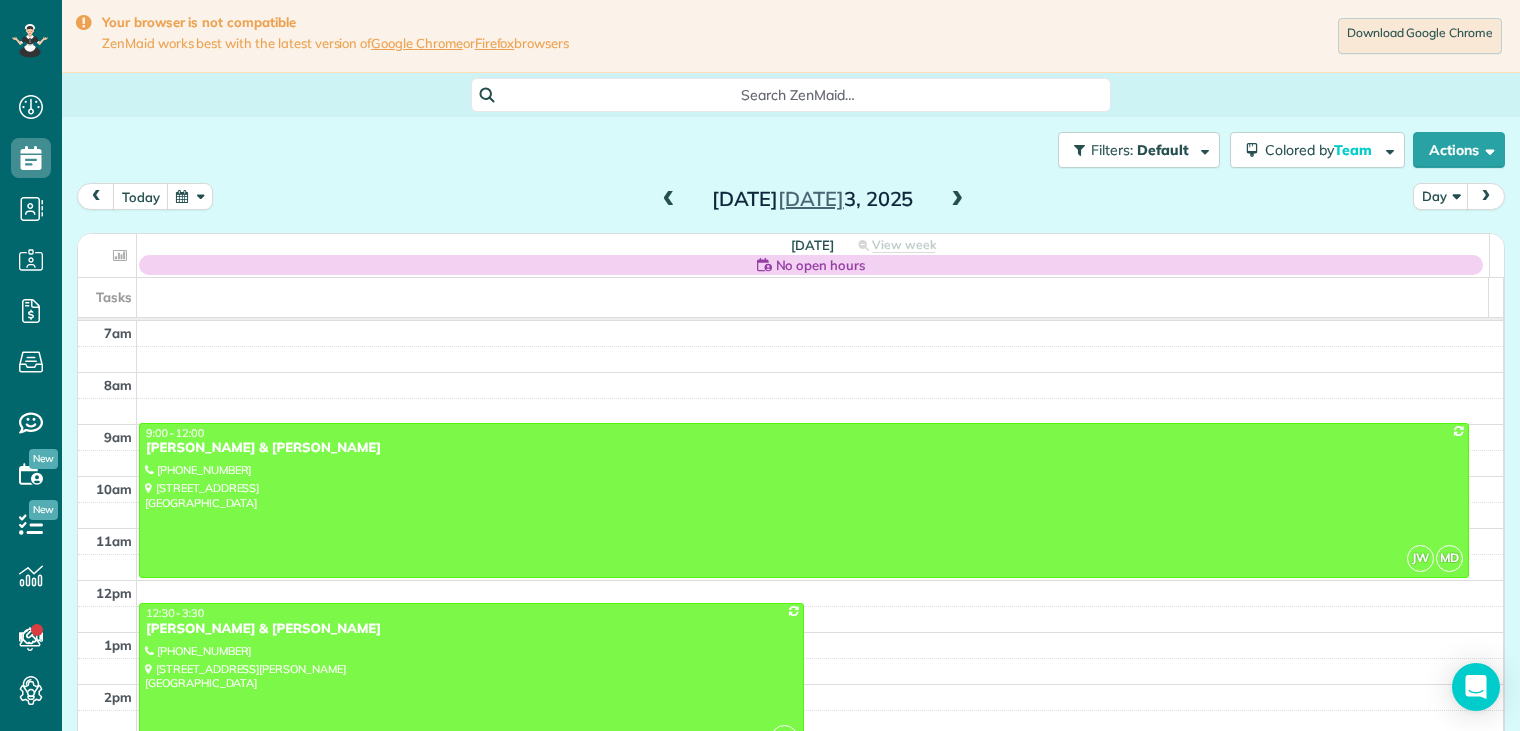 scroll, scrollTop: 212, scrollLeft: 0, axis: vertical 